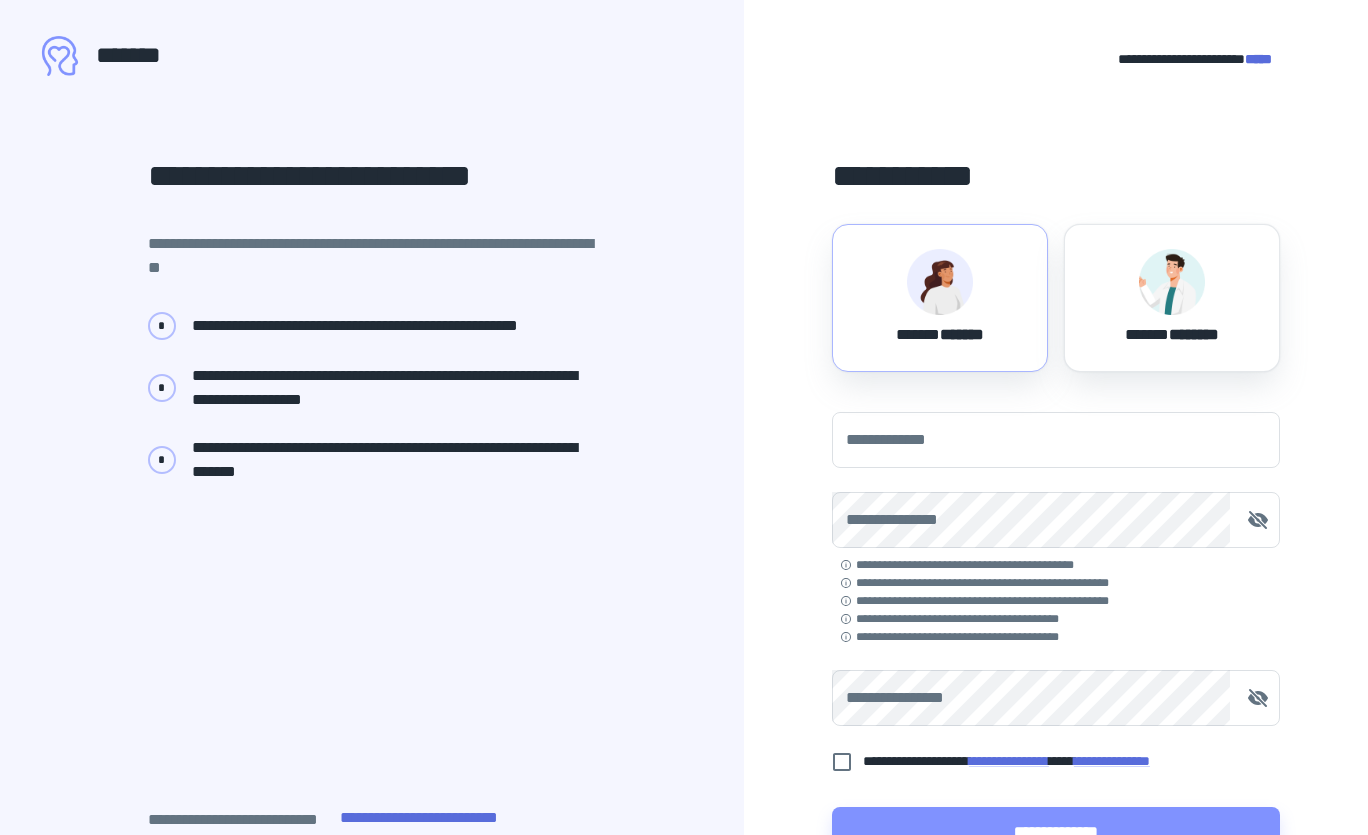 scroll, scrollTop: 0, scrollLeft: 0, axis: both 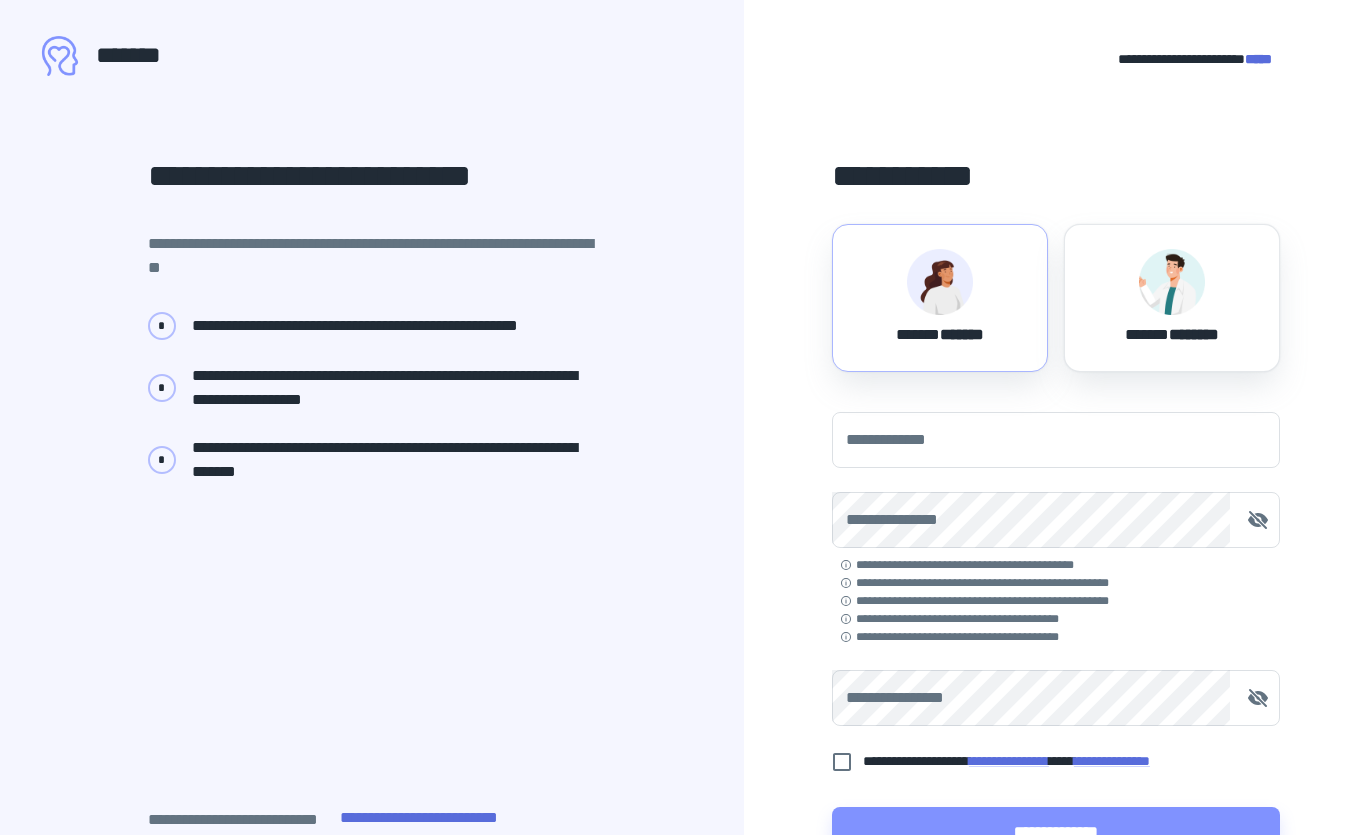 click on "*******" at bounding box center [962, 334] 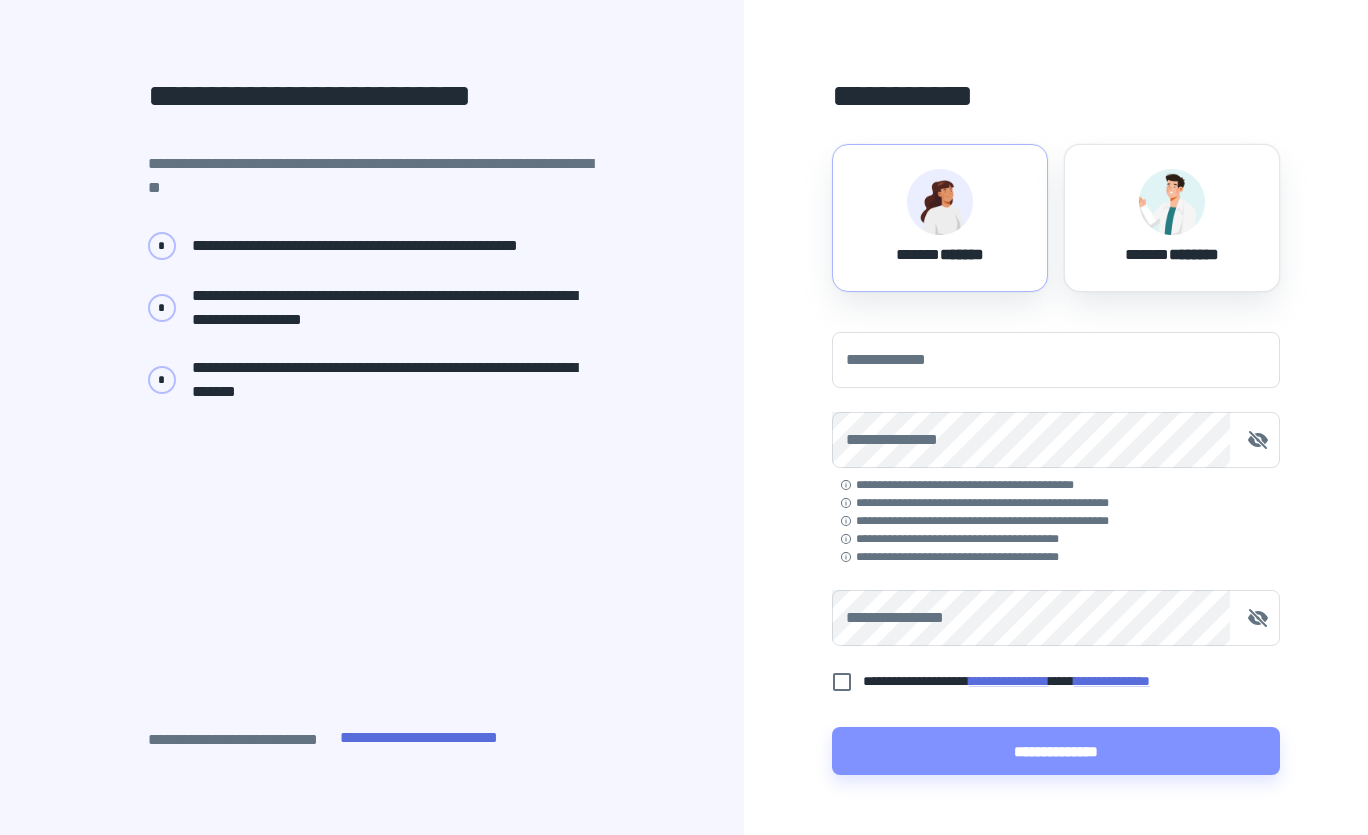 scroll, scrollTop: 77, scrollLeft: 0, axis: vertical 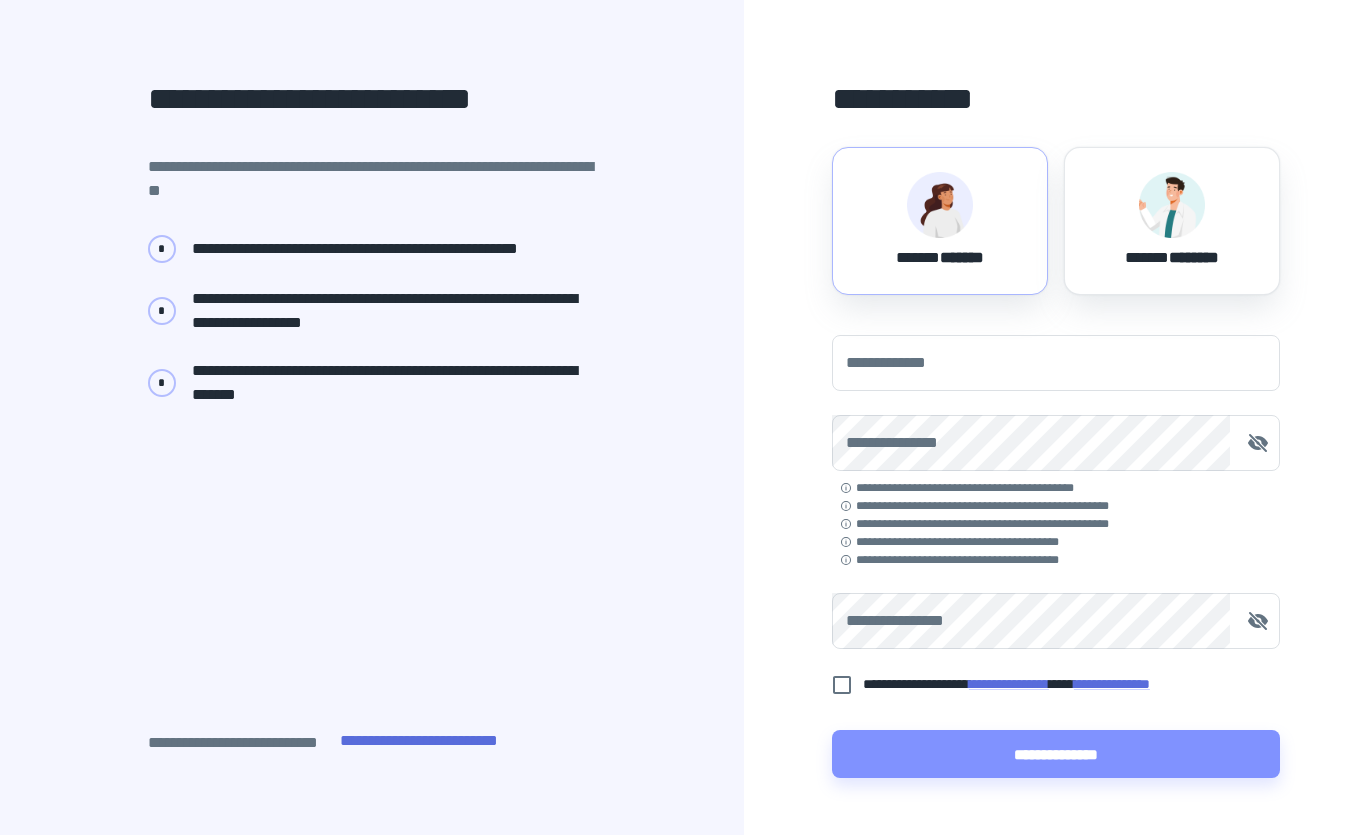 click at bounding box center [1172, 205] 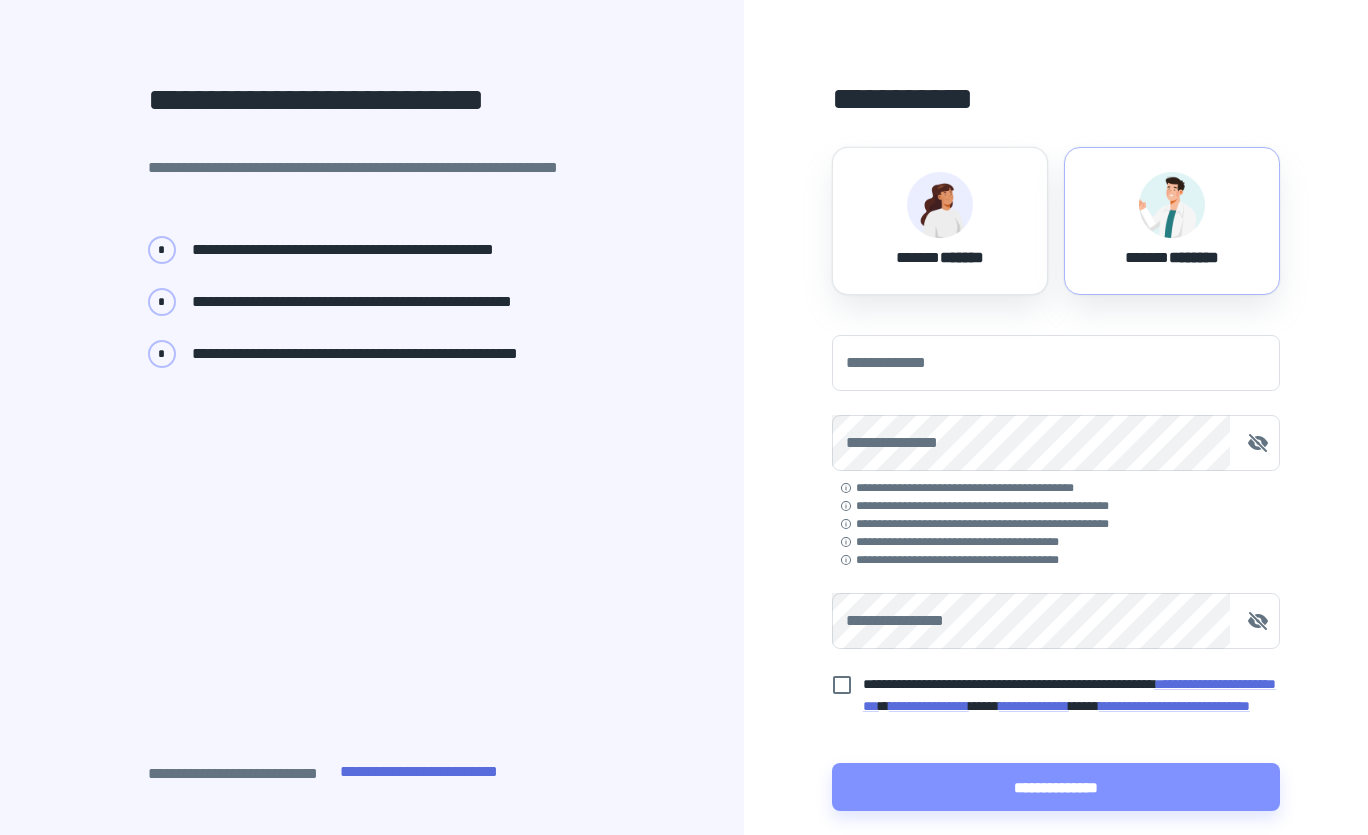 scroll, scrollTop: 0, scrollLeft: 0, axis: both 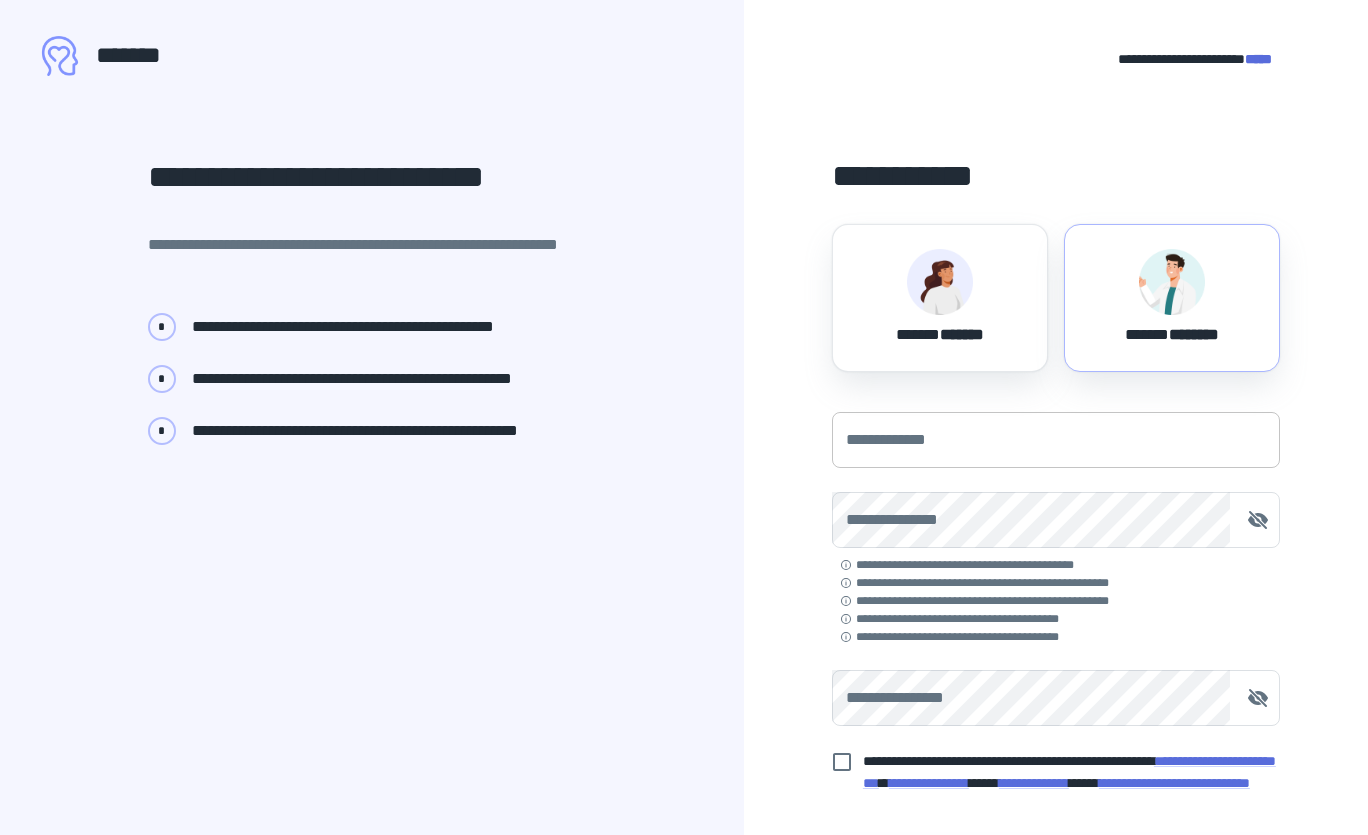 click on "**********" at bounding box center (1056, 440) 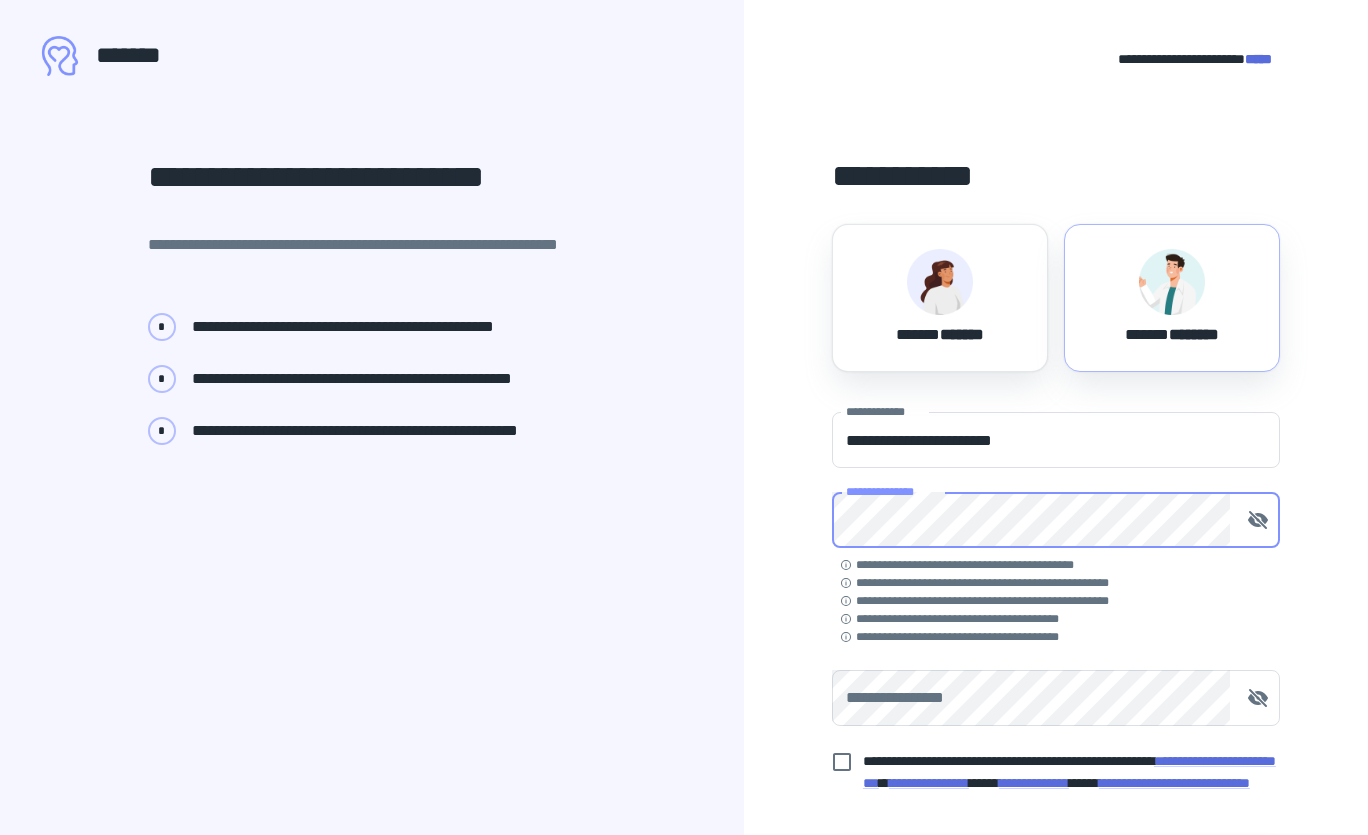 type on "**********" 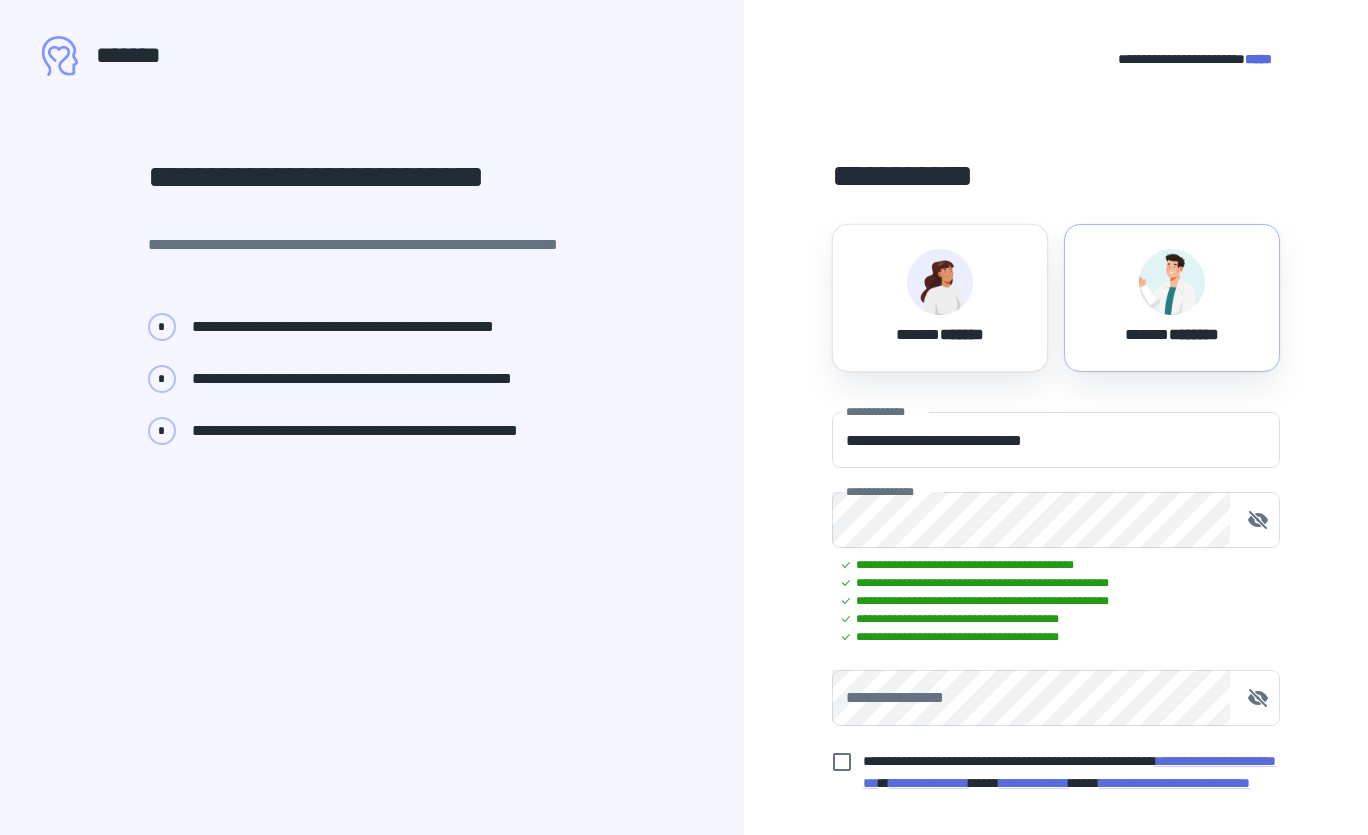 click on "*****" at bounding box center (1258, 59) 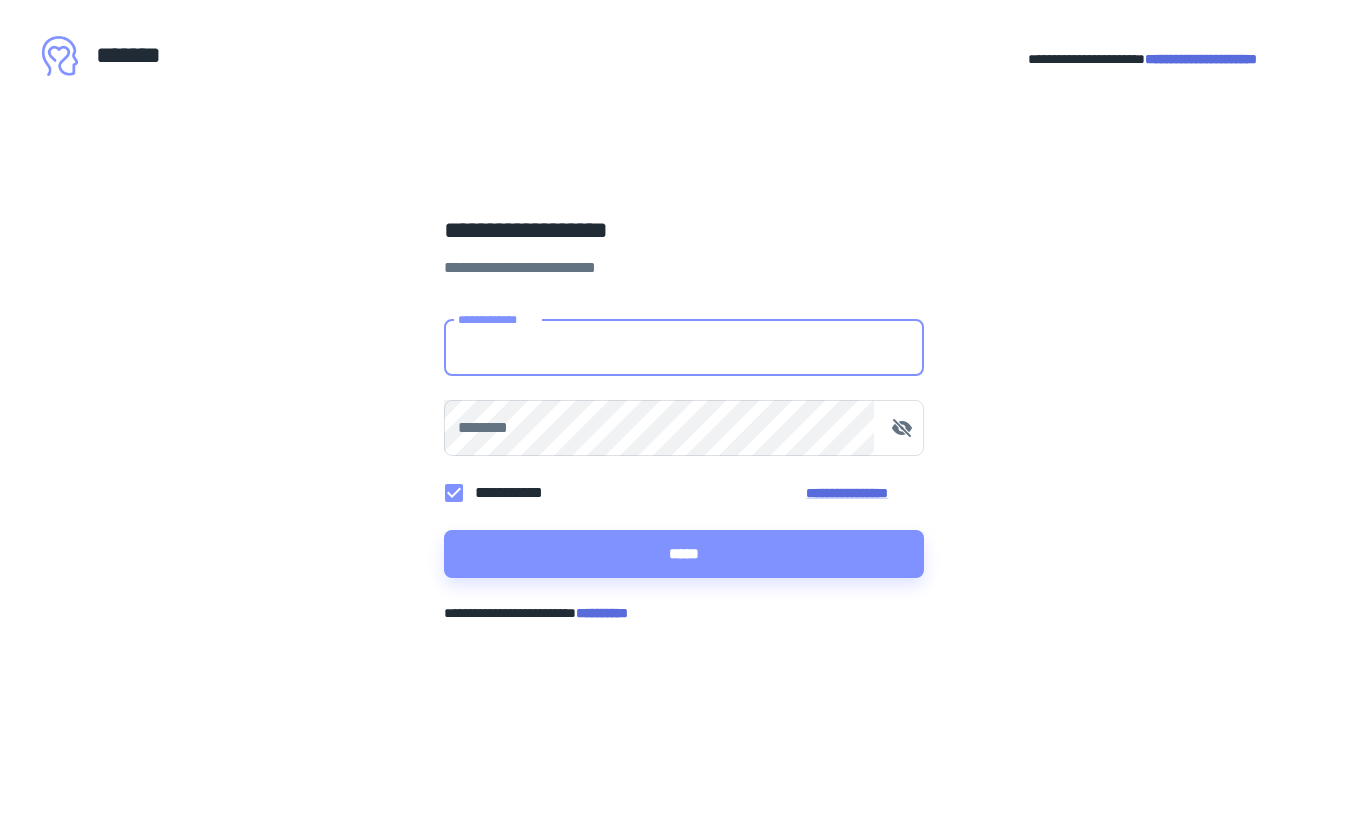 type on "**********" 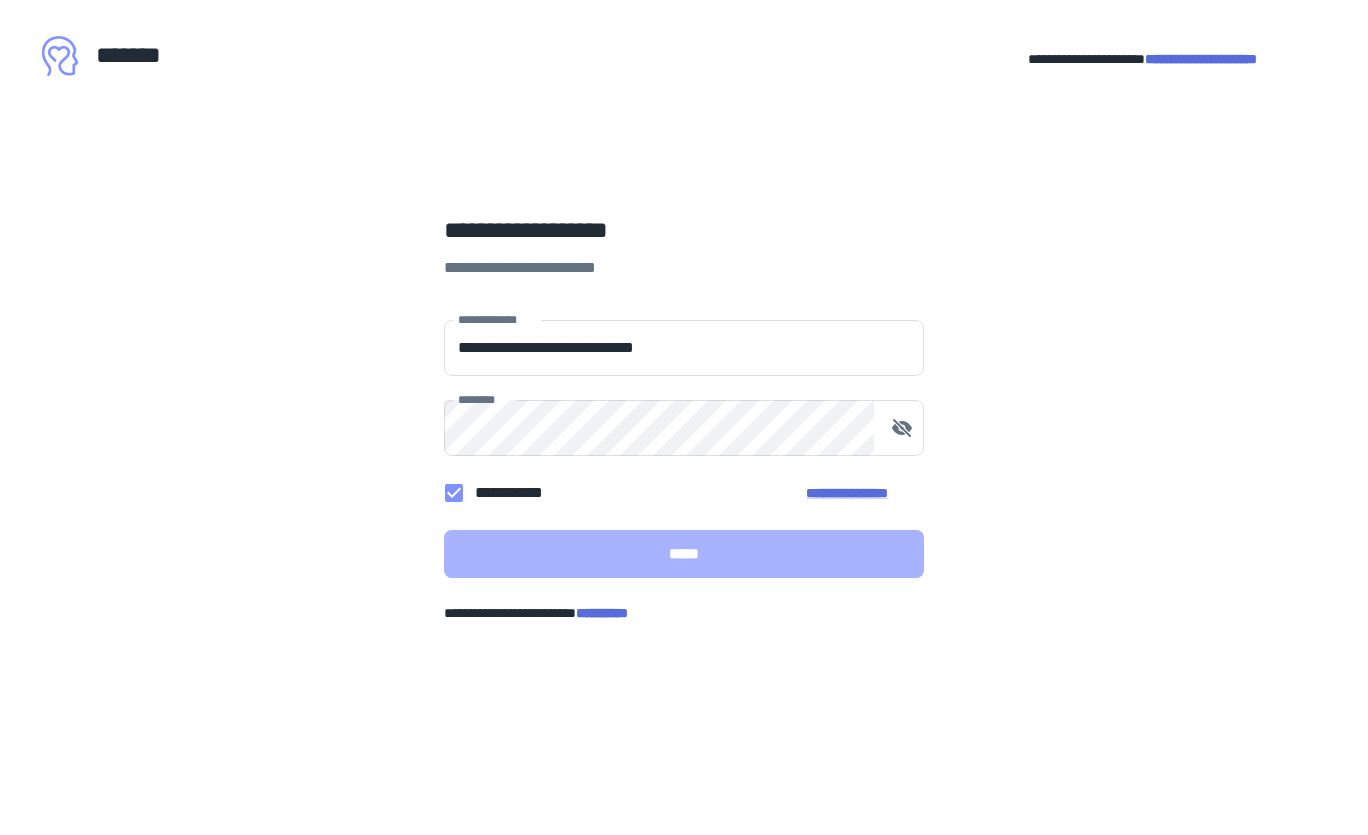click on "*****" at bounding box center [684, 554] 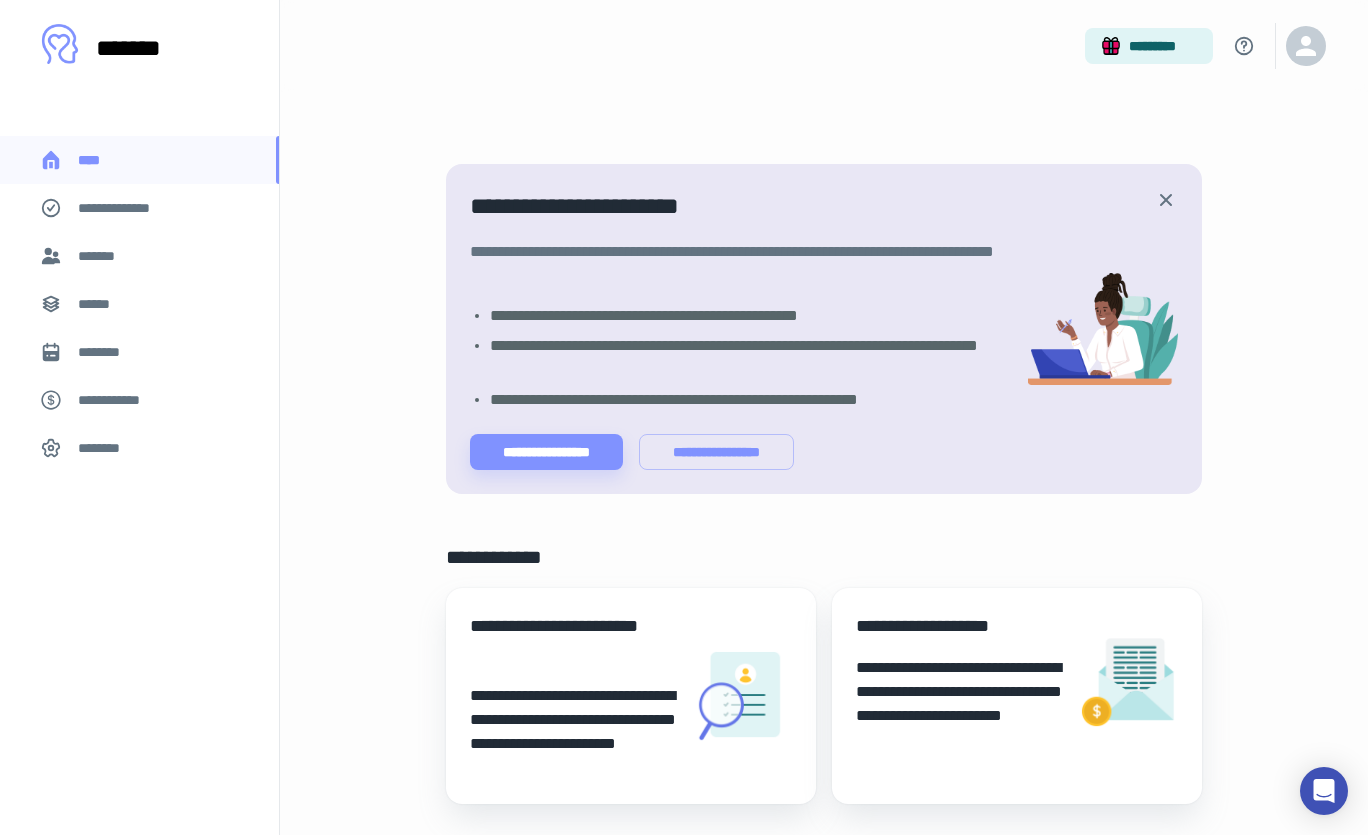 click on "**********" at bounding box center (573, 640) 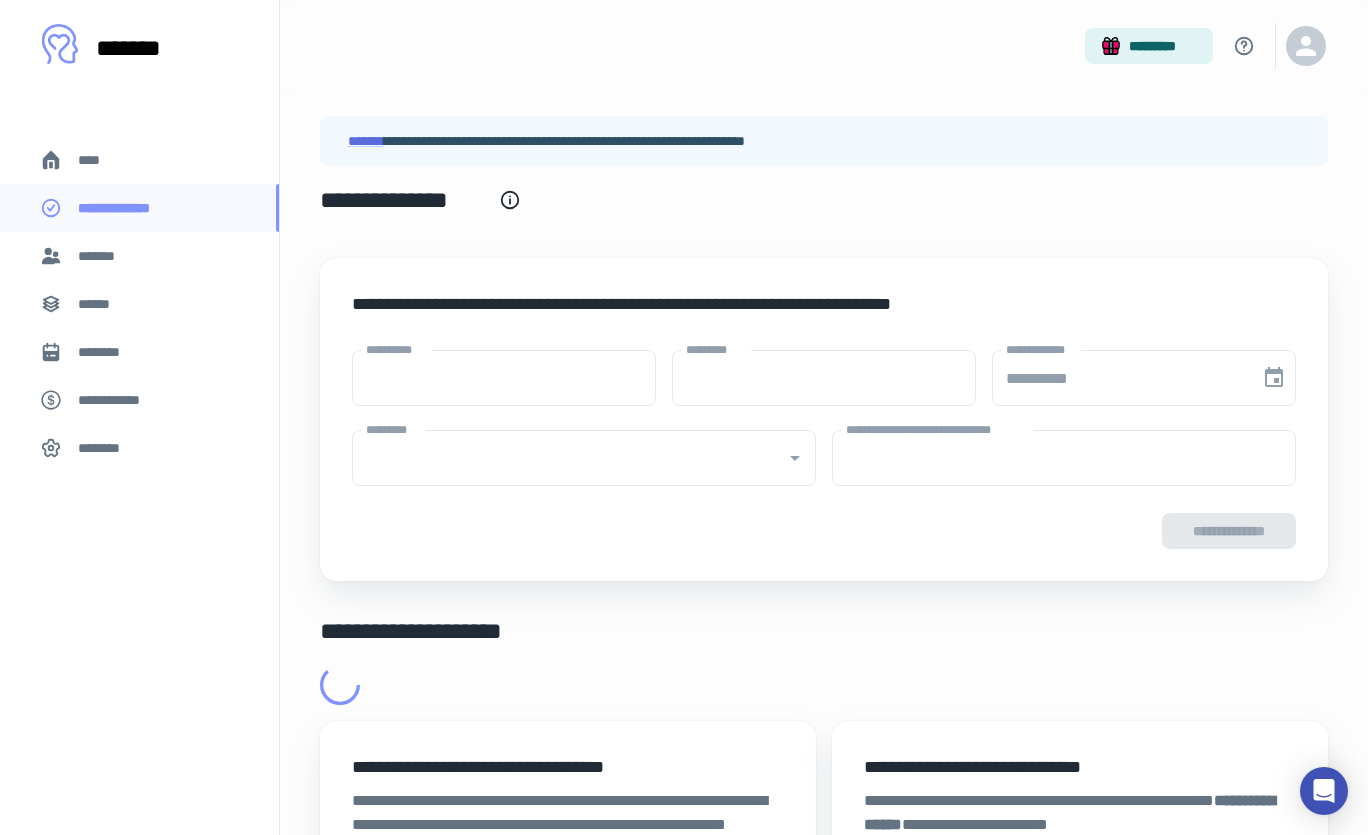 type on "****" 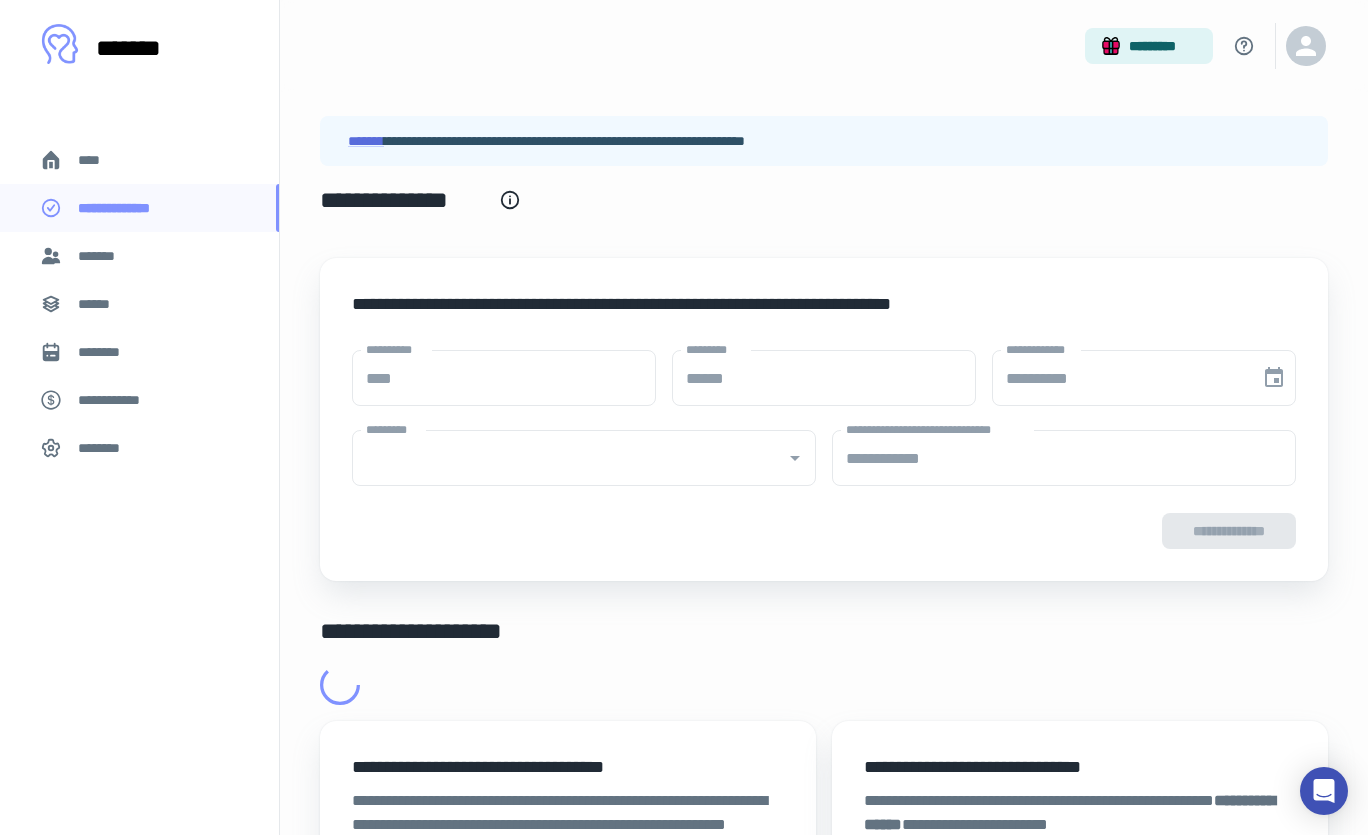 type on "**********" 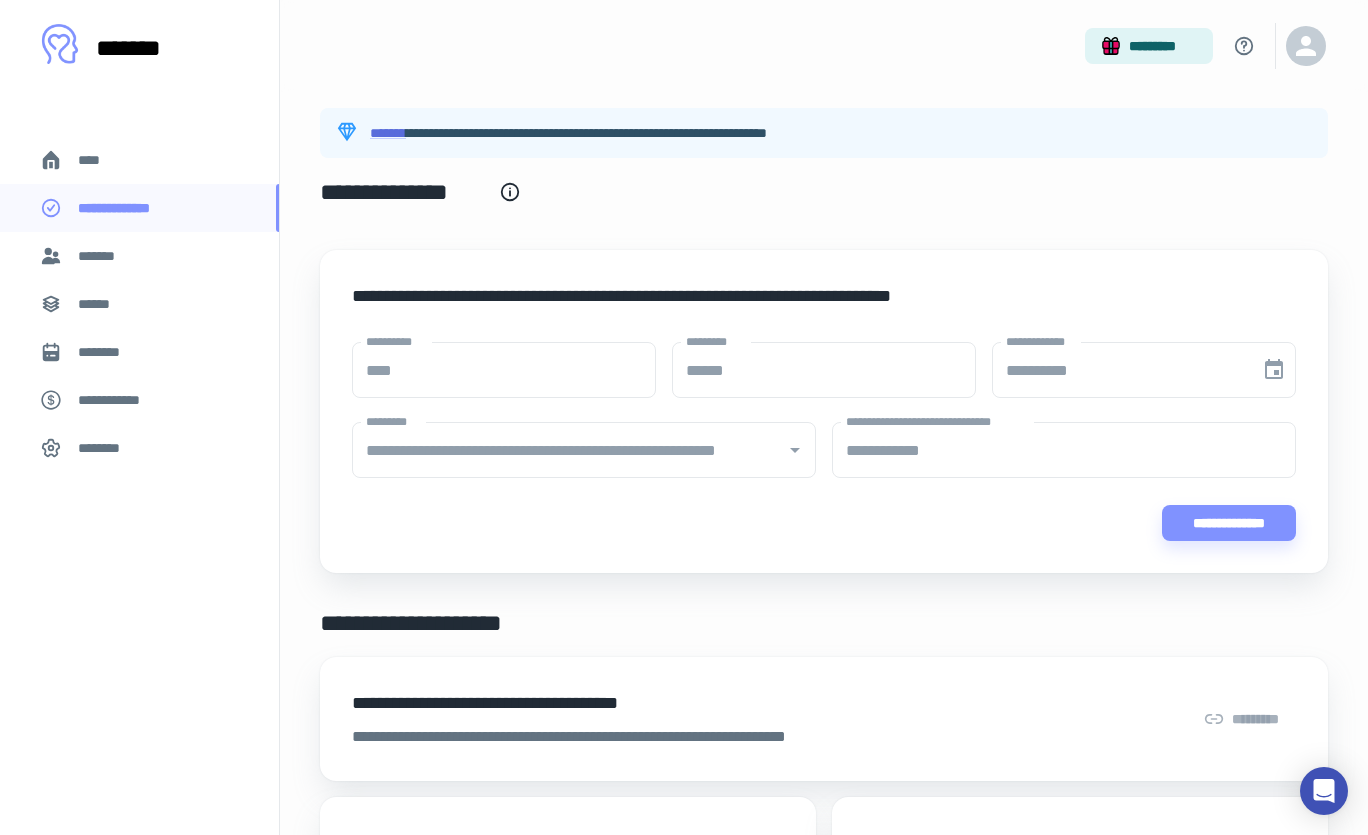 scroll, scrollTop: 0, scrollLeft: 0, axis: both 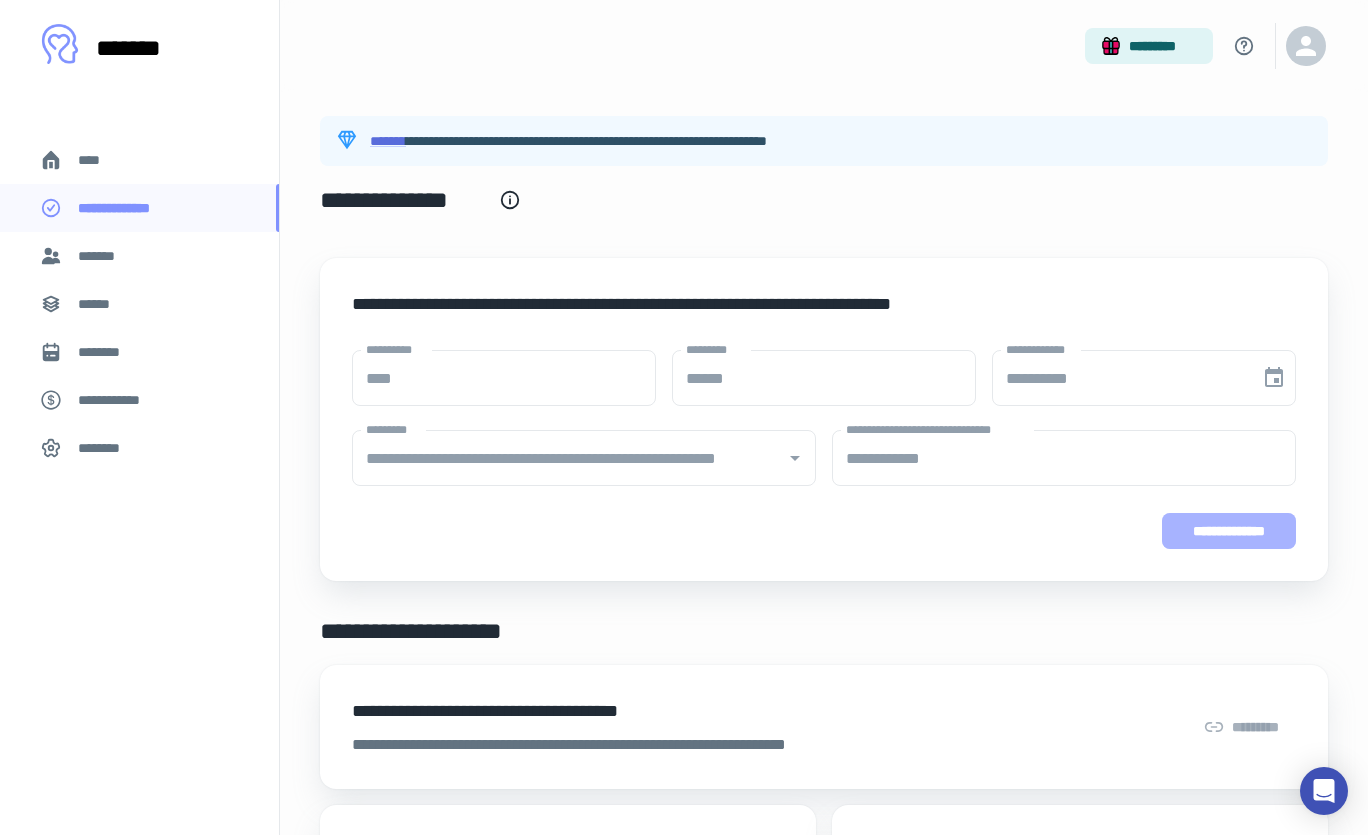 click on "**********" at bounding box center (1229, 531) 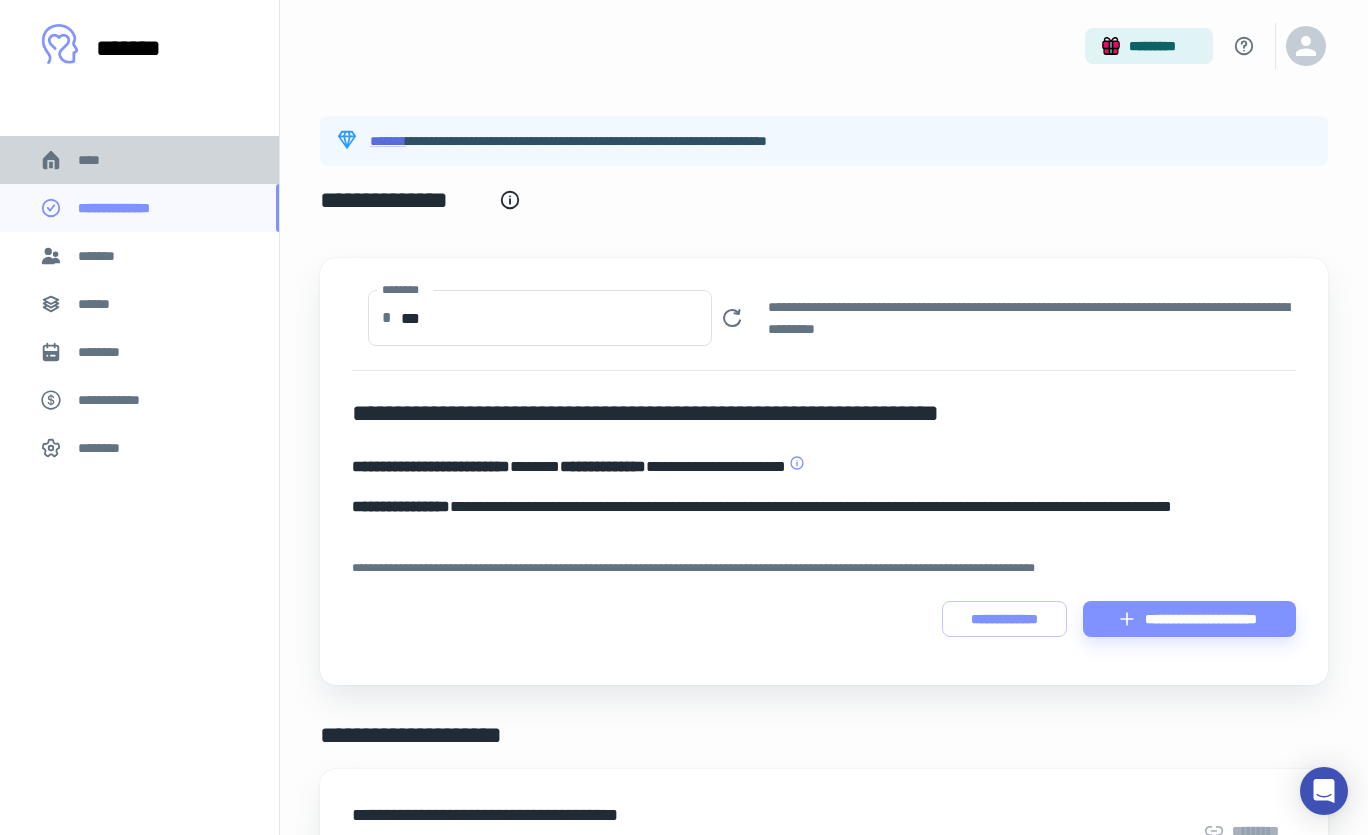 click on "****" at bounding box center [139, 160] 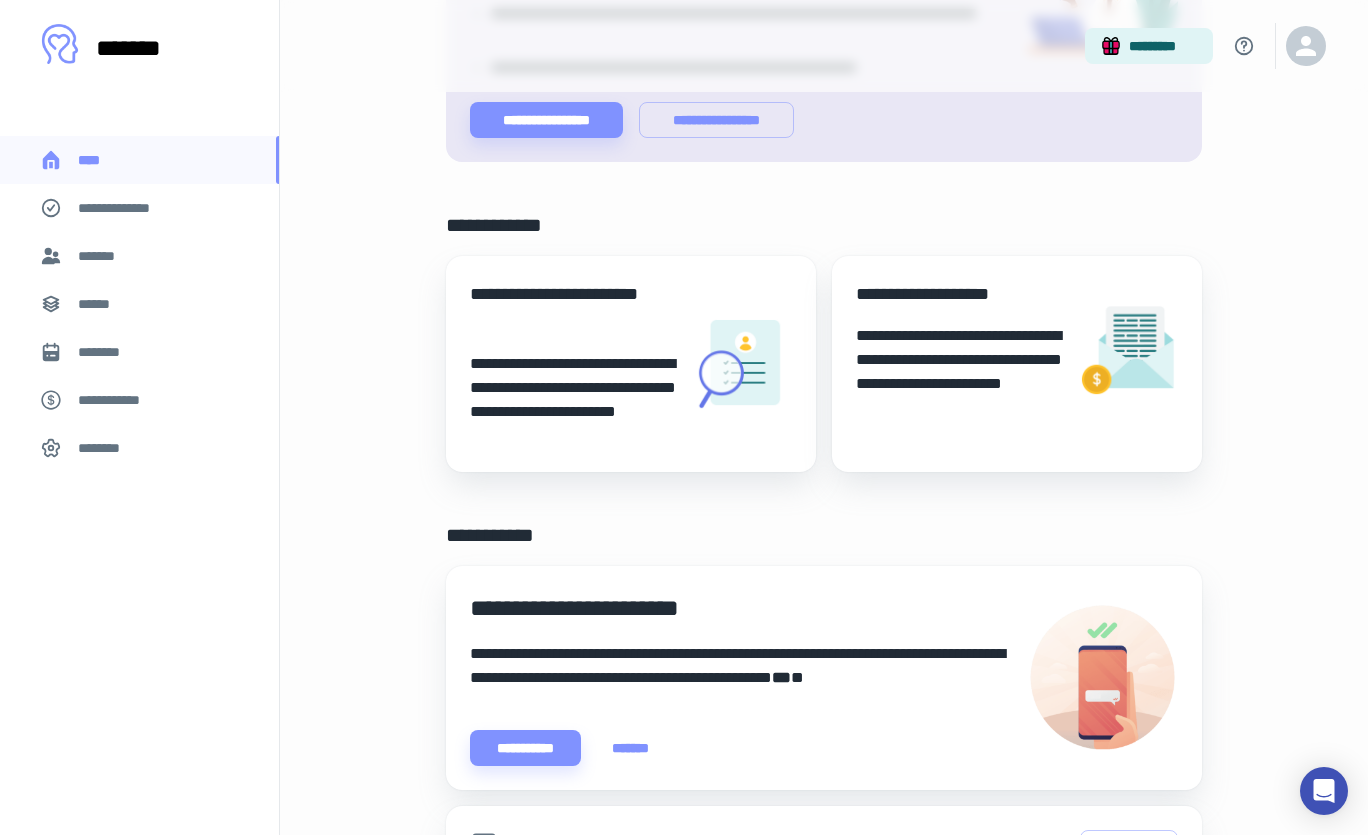 scroll, scrollTop: 335, scrollLeft: 0, axis: vertical 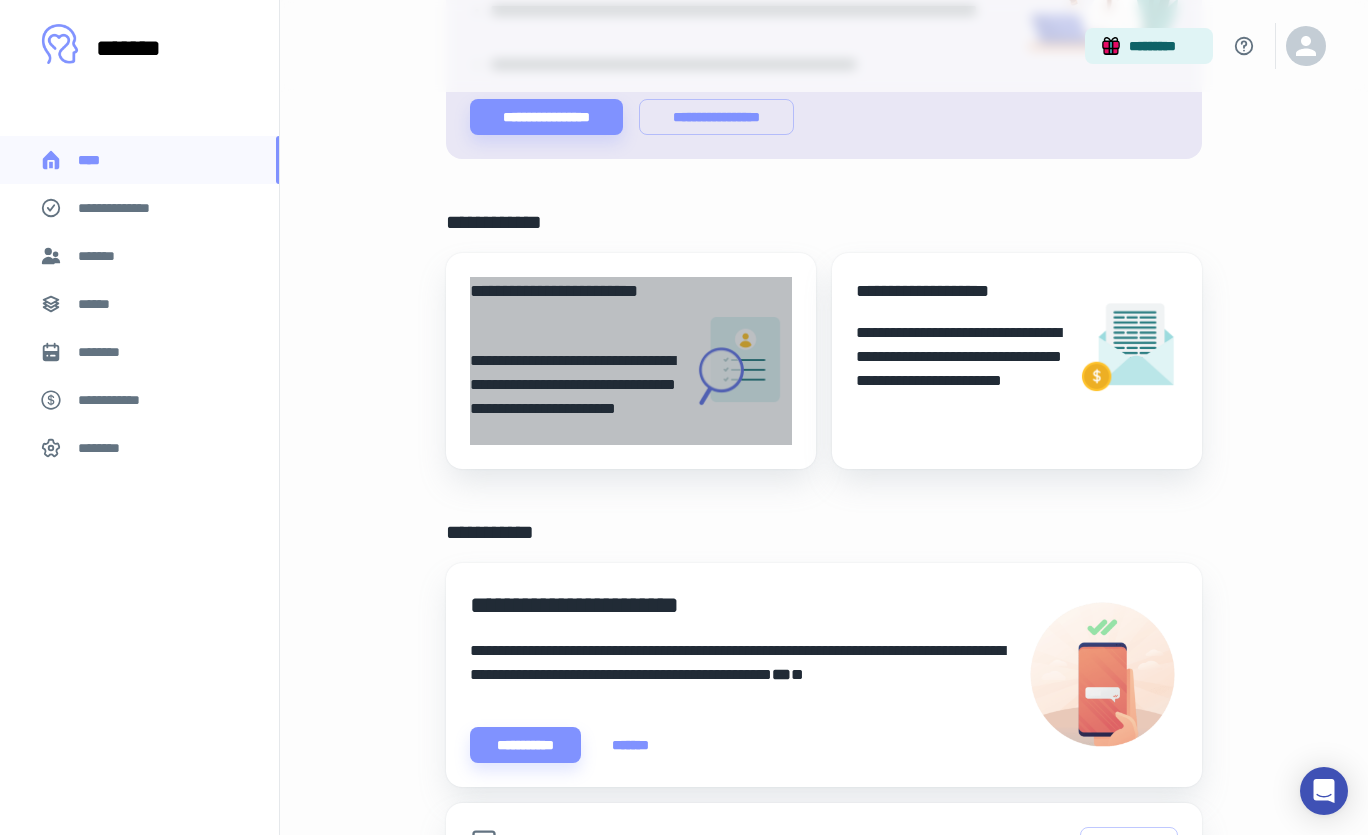 click on "**********" at bounding box center (631, 361) 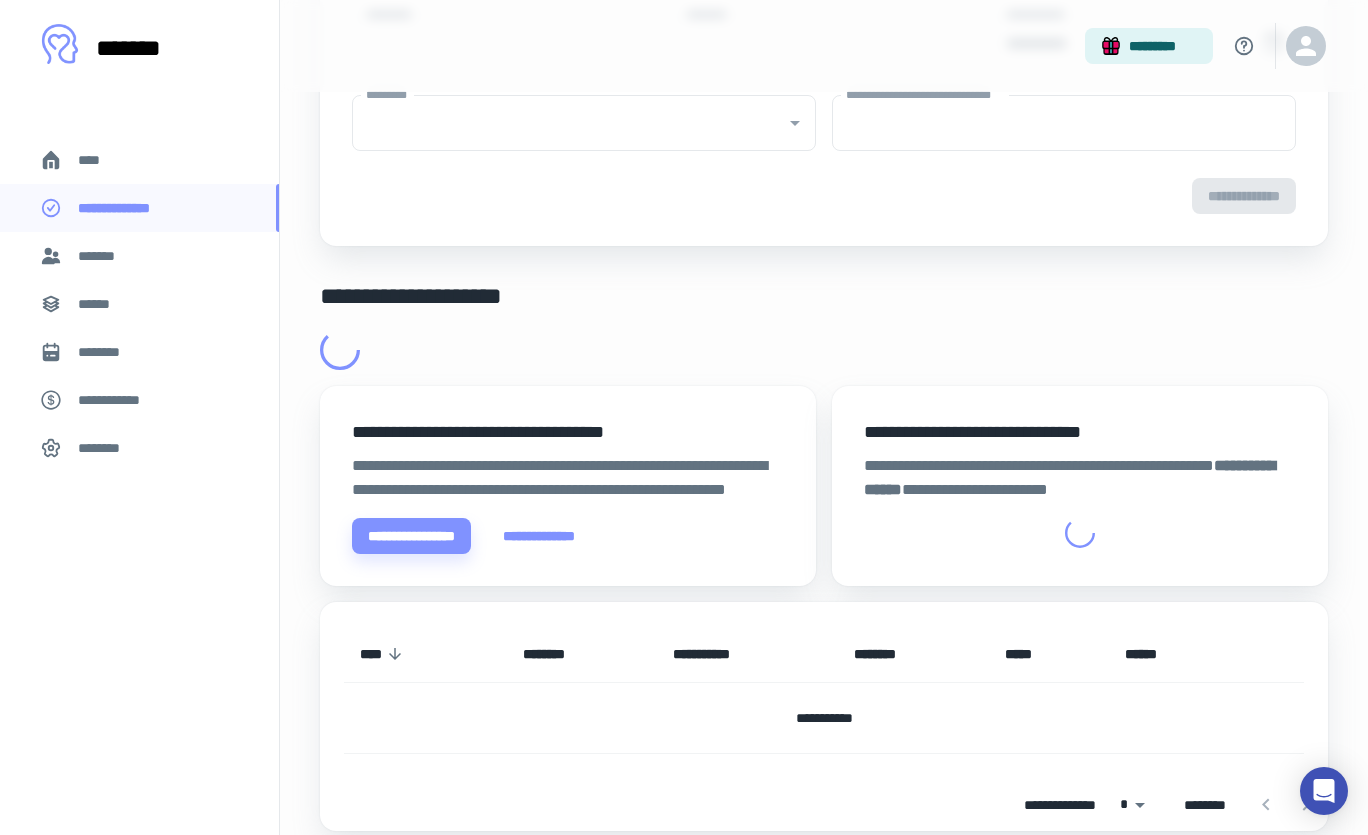 scroll, scrollTop: 0, scrollLeft: 0, axis: both 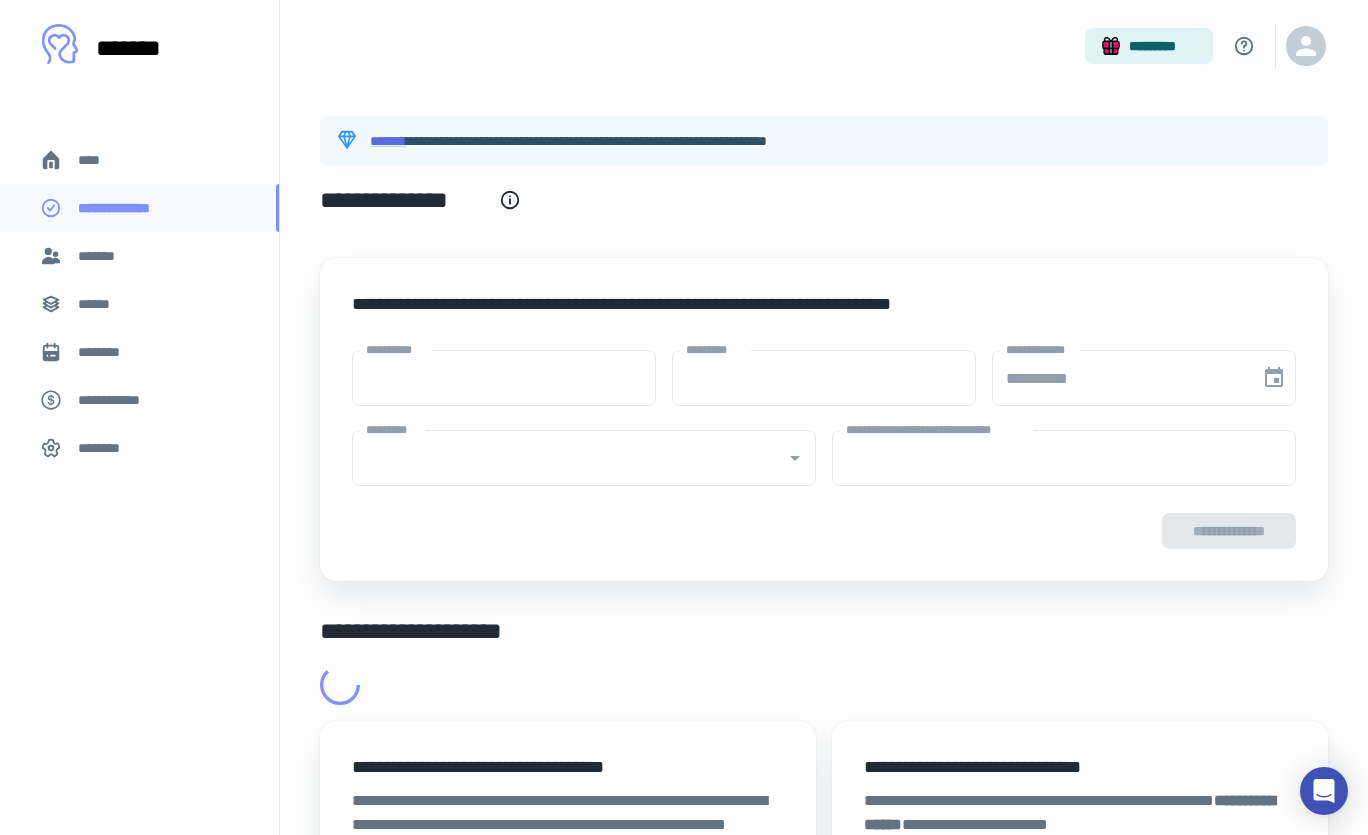 type on "****" 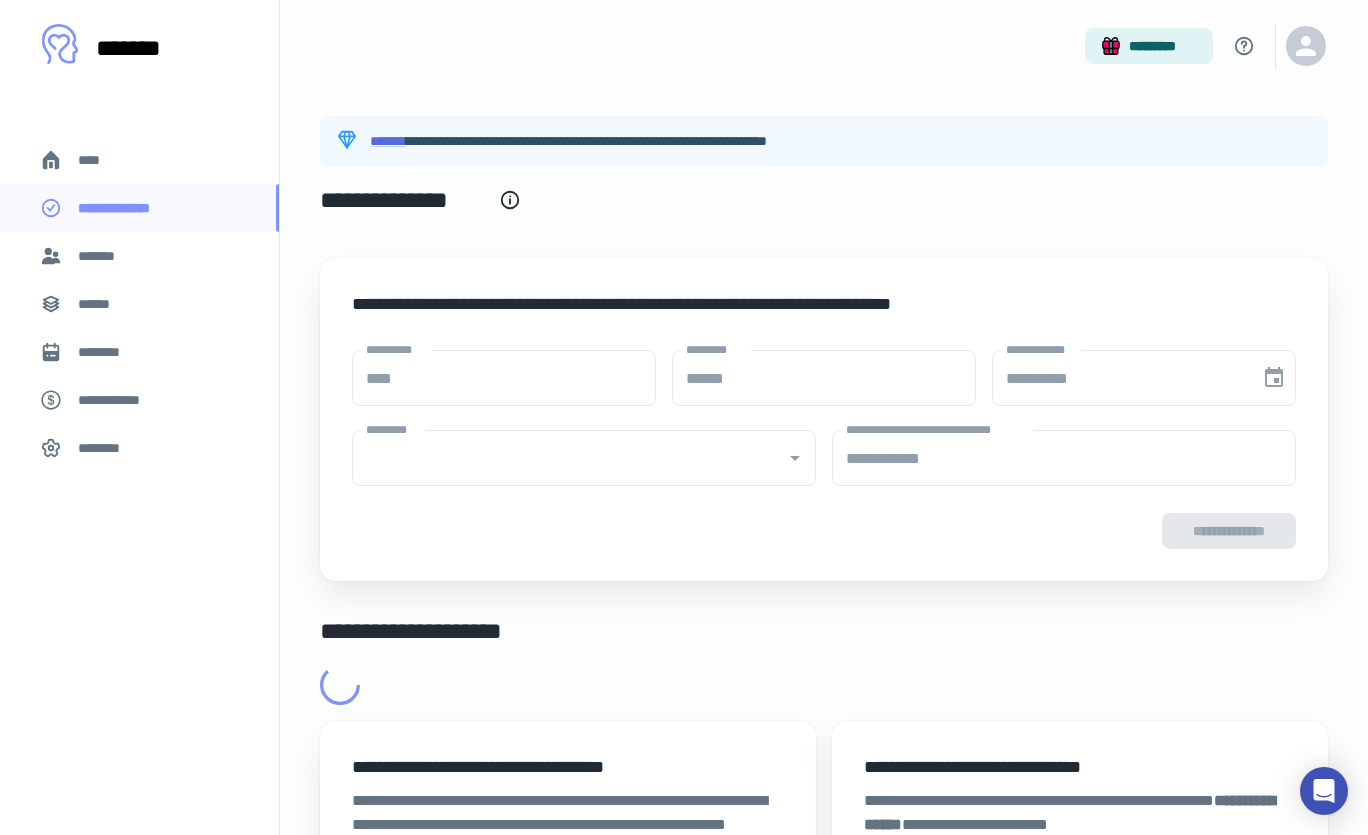 type on "**********" 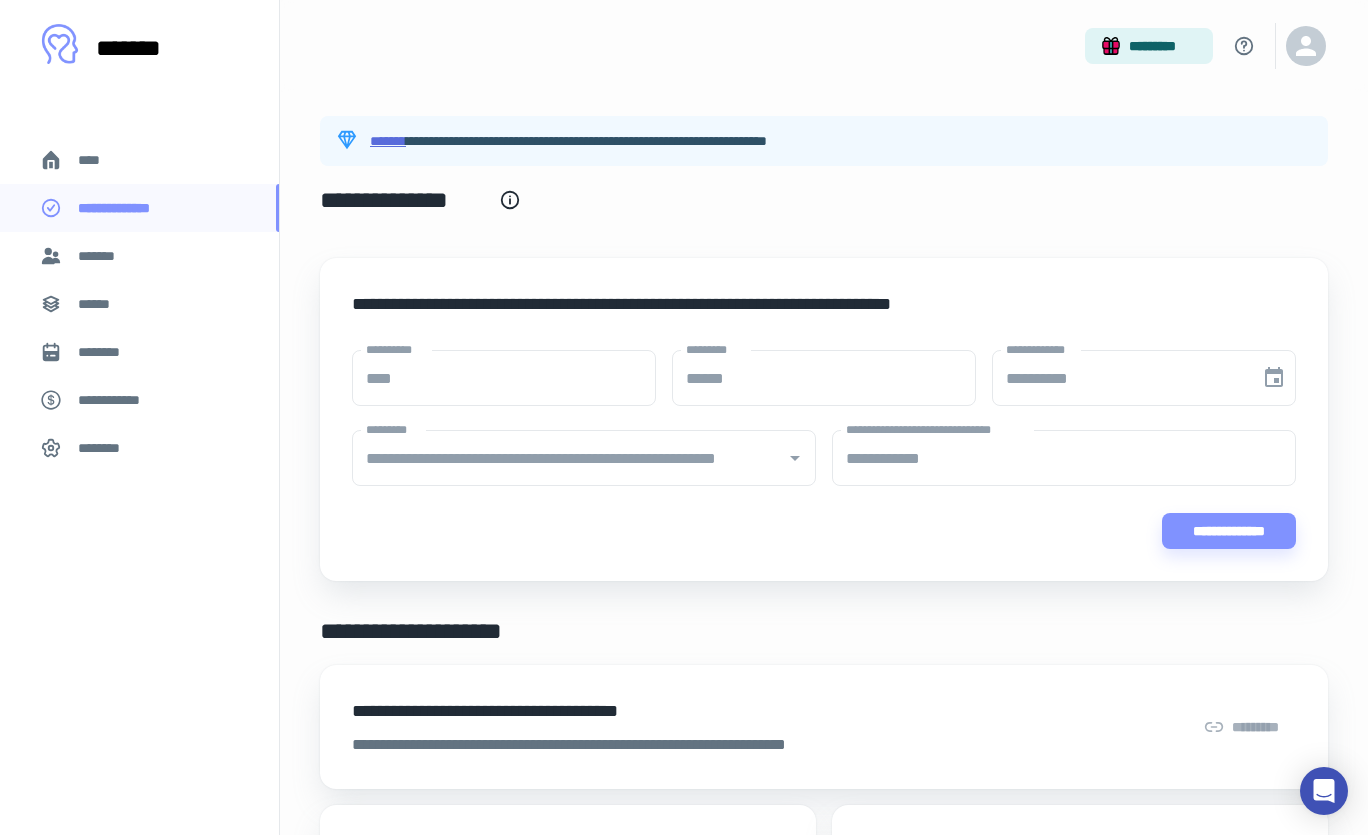 click on "*******" at bounding box center [388, 141] 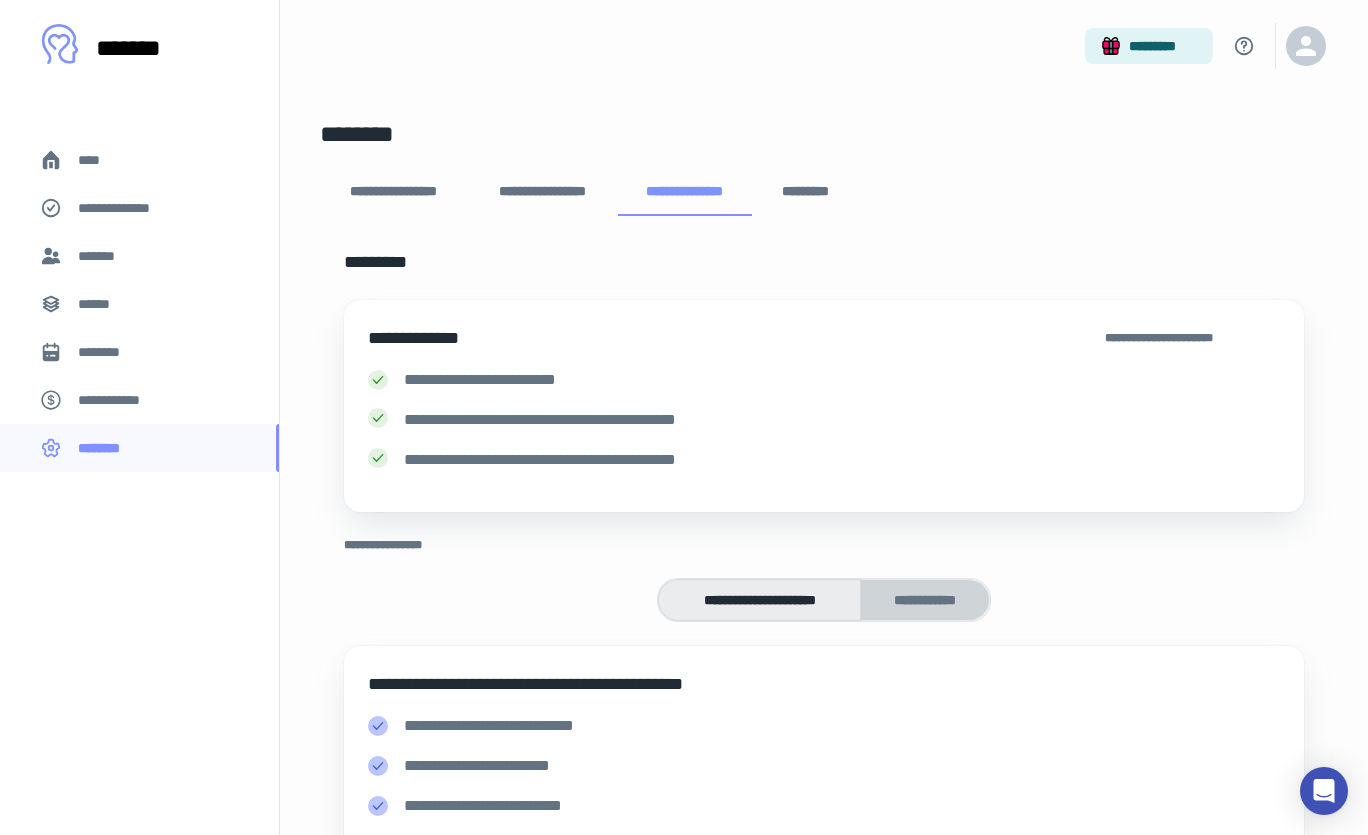 click on "**********" at bounding box center [925, 600] 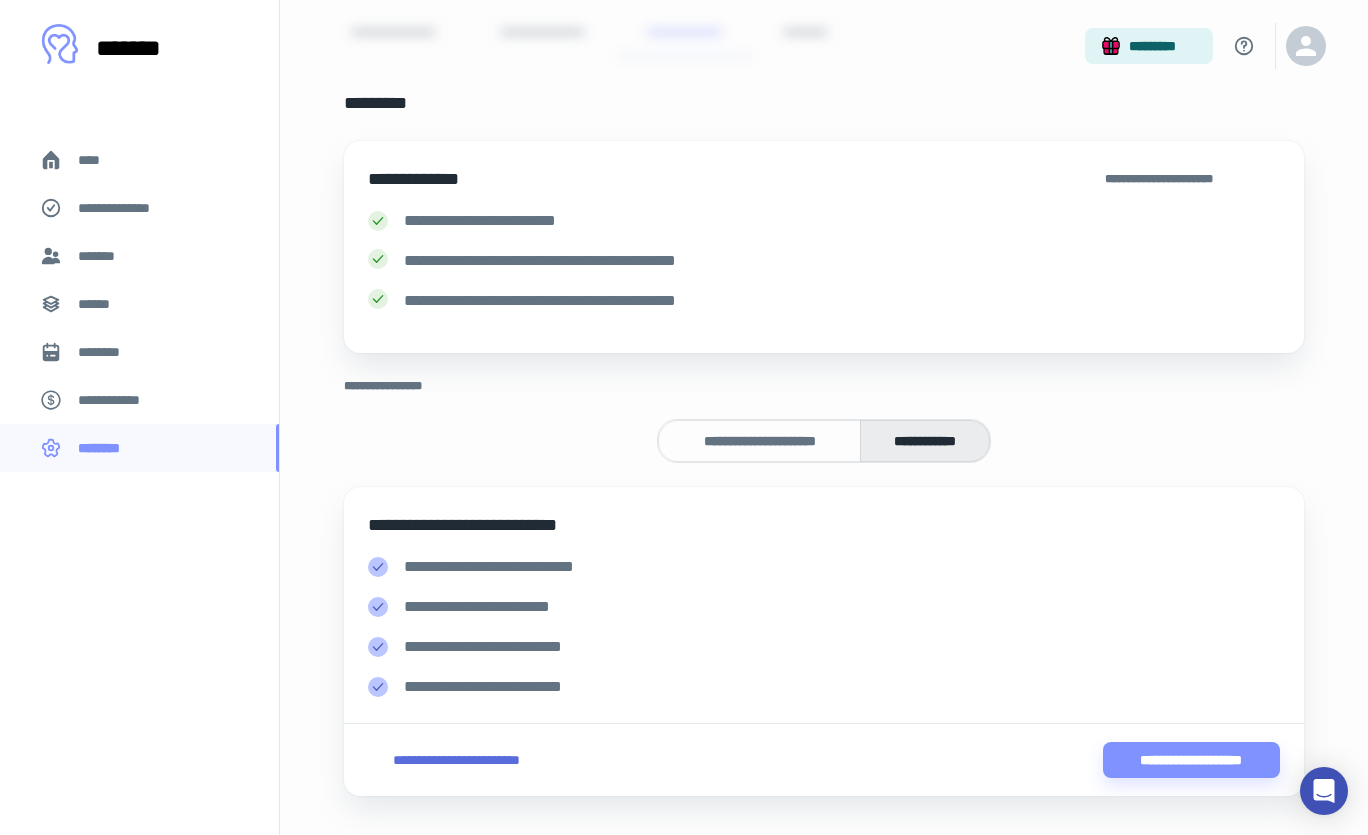 scroll, scrollTop: 200, scrollLeft: 0, axis: vertical 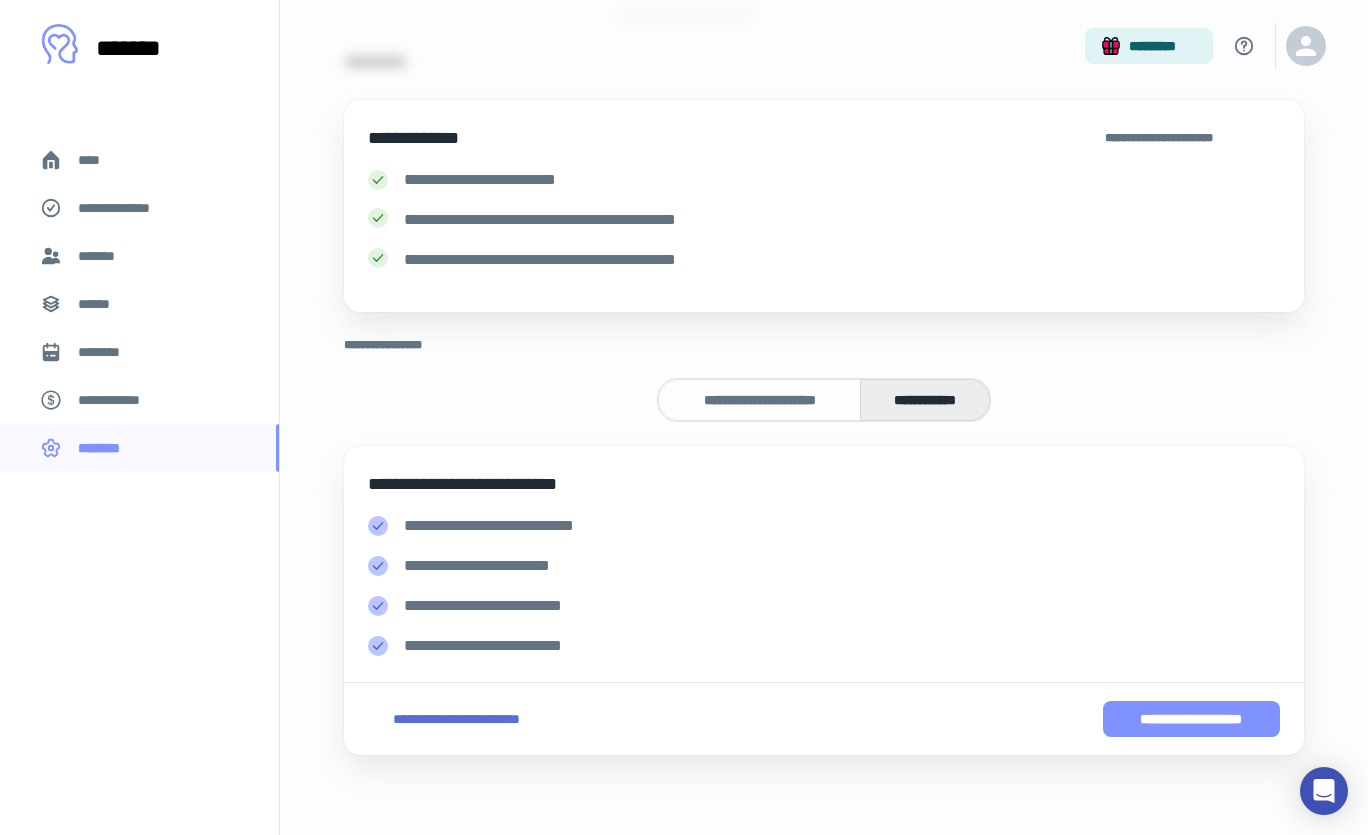 click on "**********" at bounding box center (1191, 719) 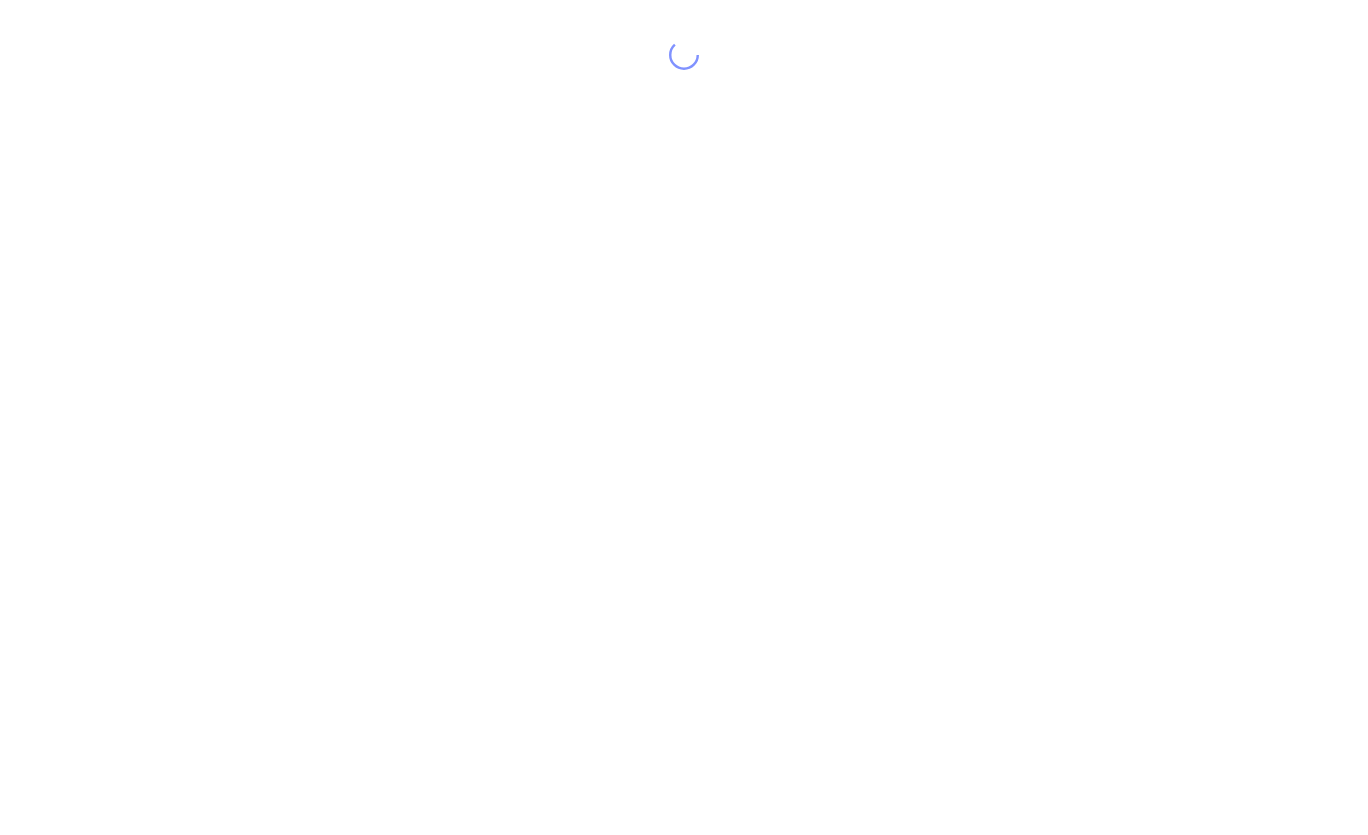 scroll, scrollTop: 0, scrollLeft: 0, axis: both 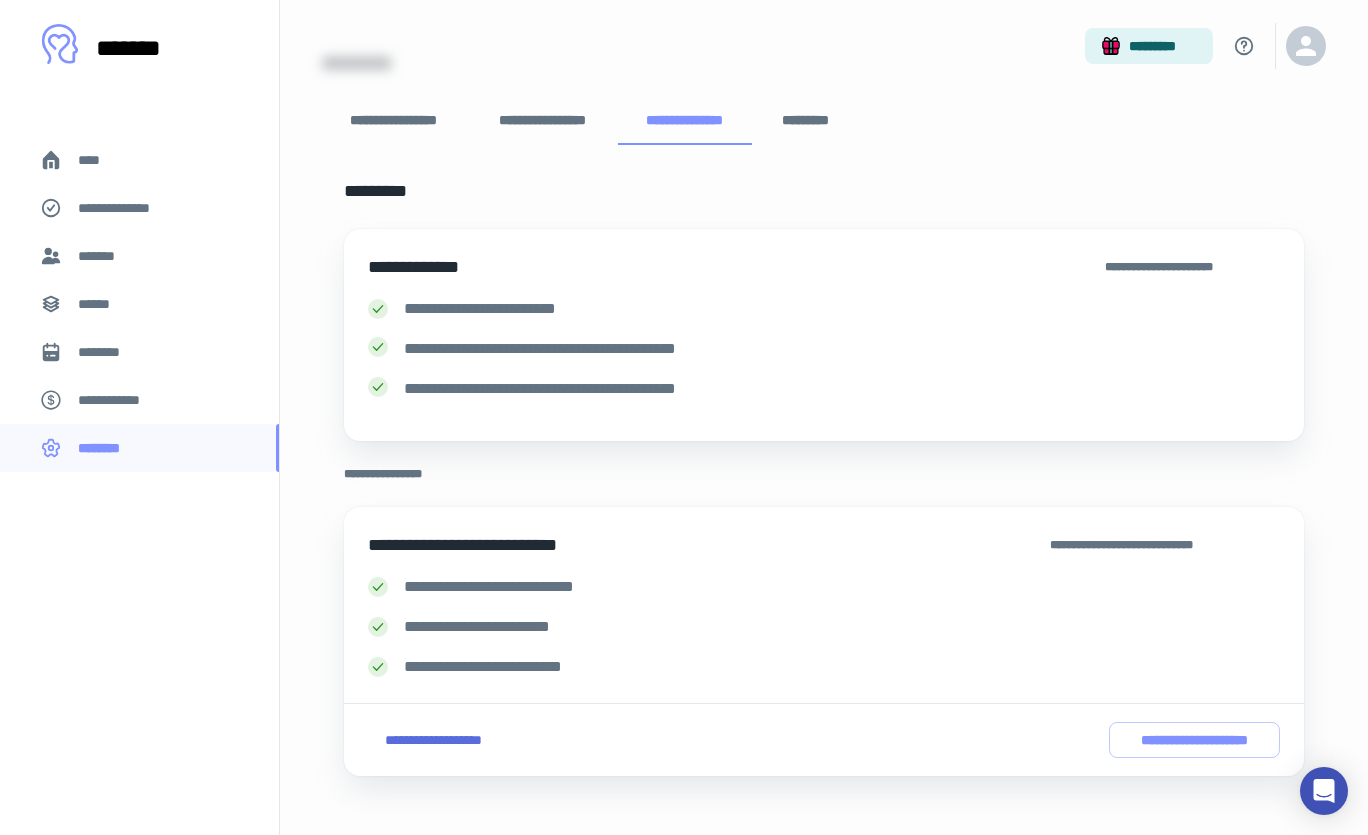 click on "**********" at bounding box center (127, 208) 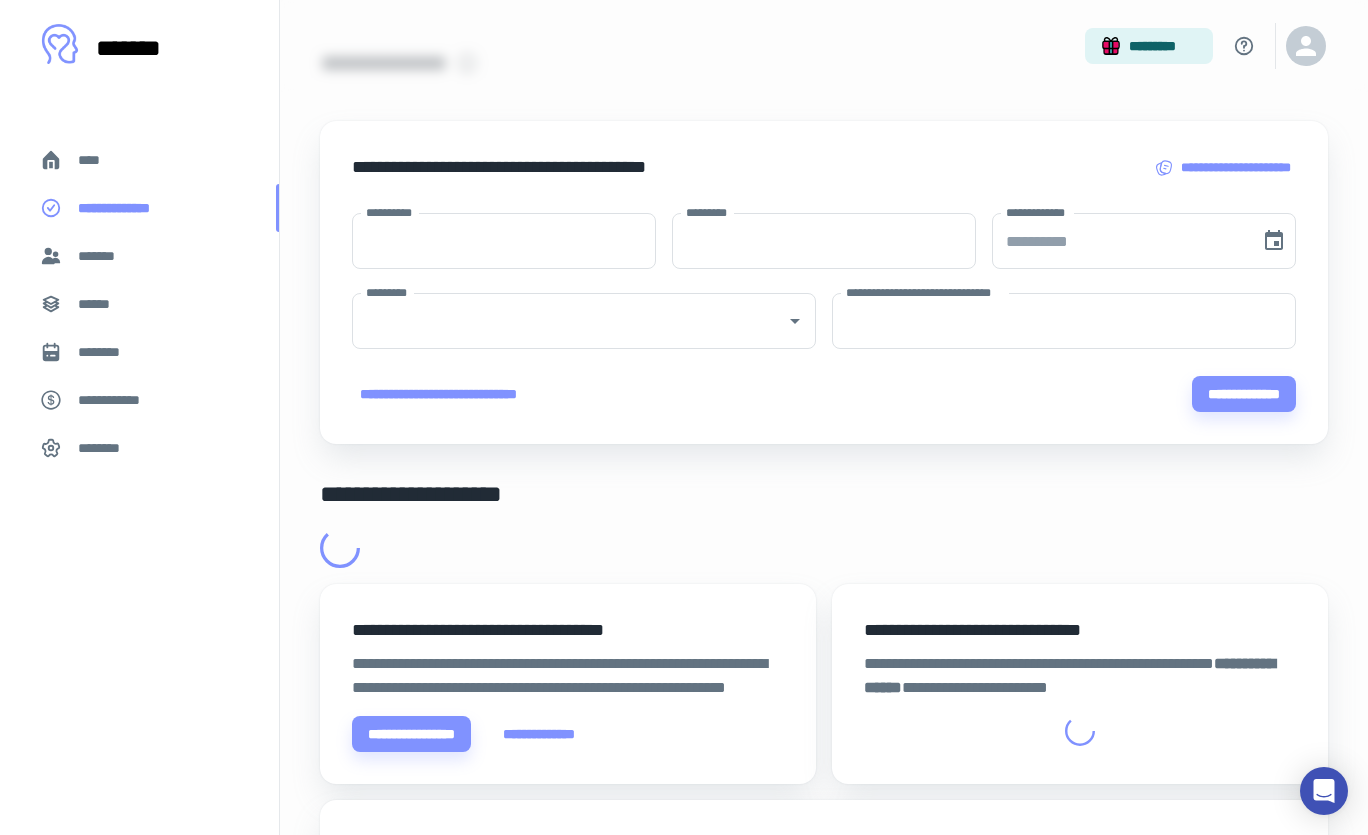 scroll, scrollTop: 0, scrollLeft: 0, axis: both 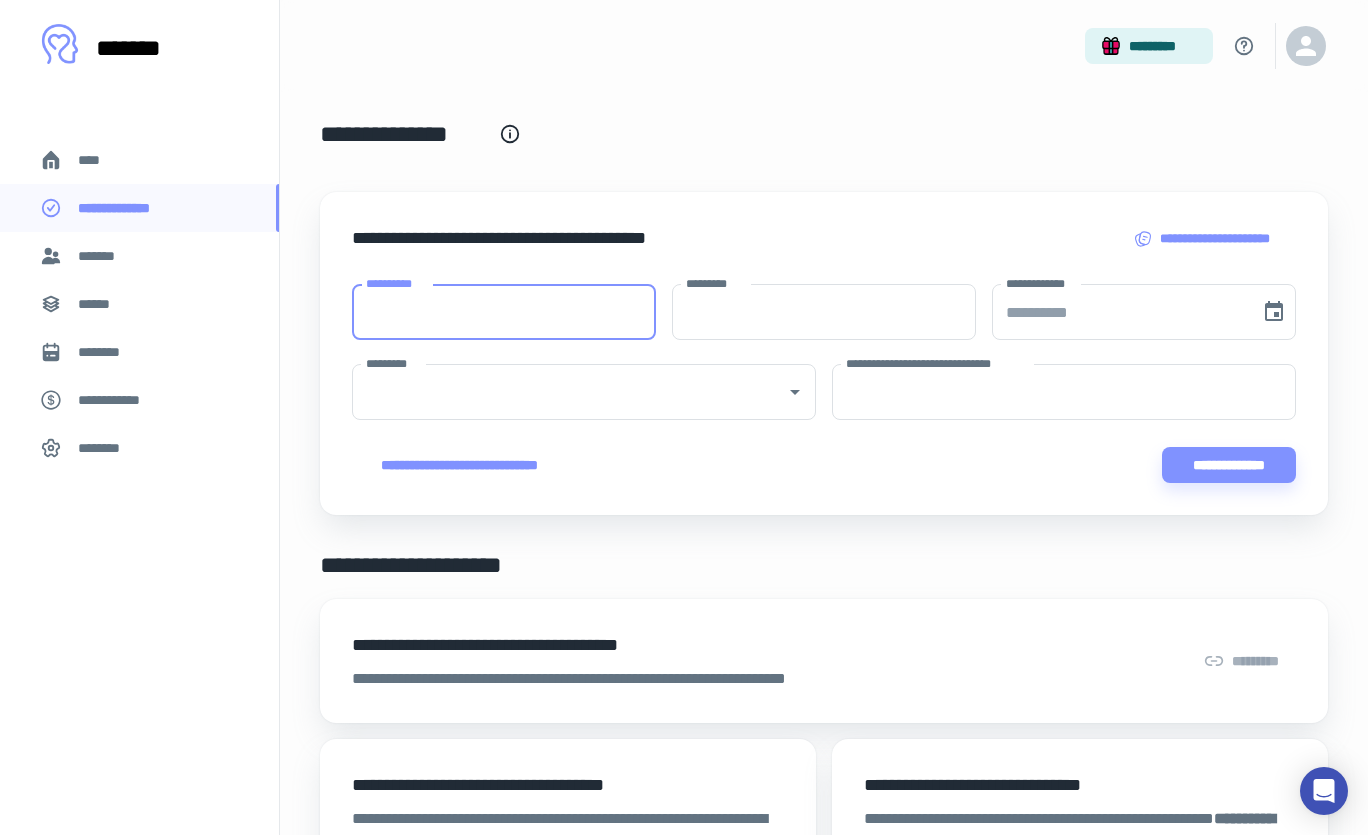 click on "**********" at bounding box center [504, 312] 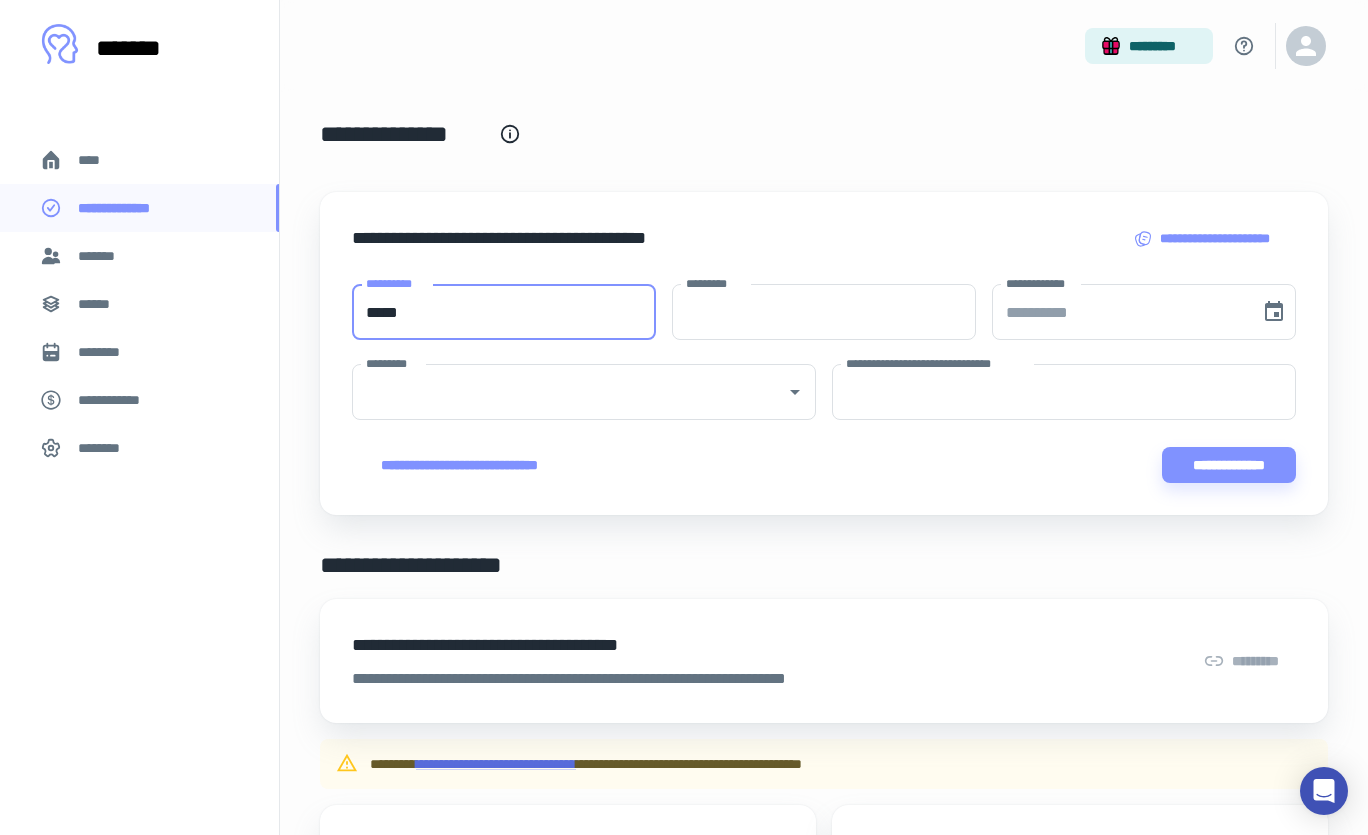 type on "*****" 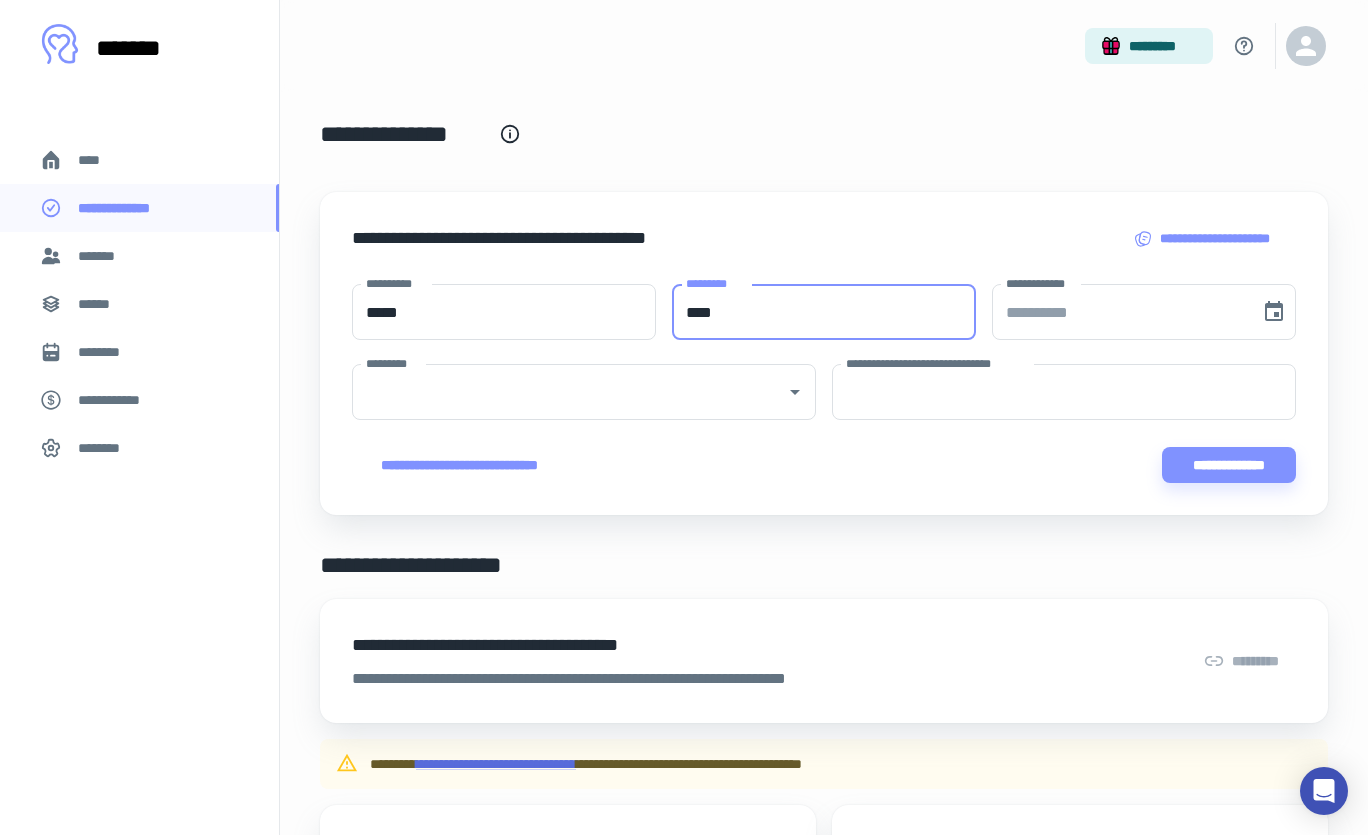 type on "****" 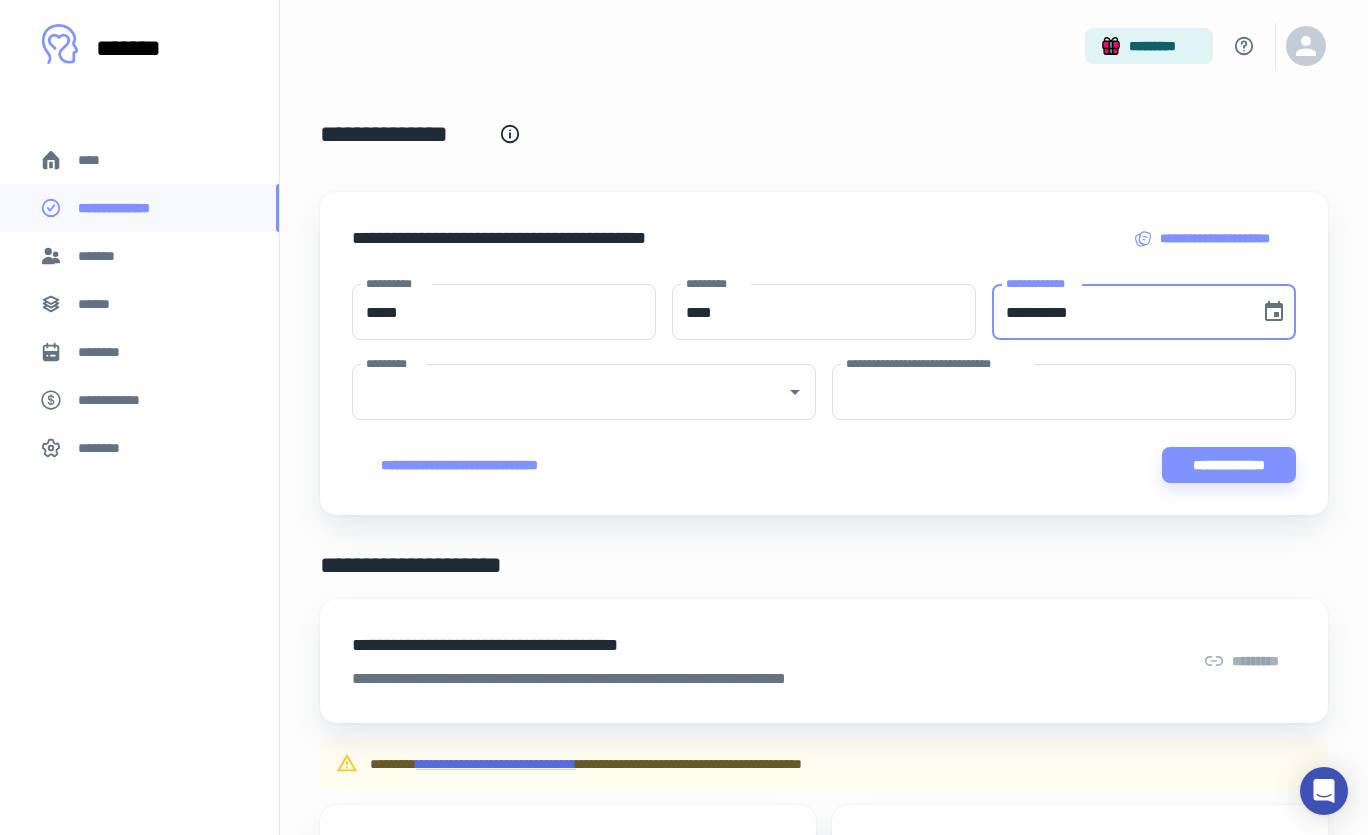 click on "**********" at bounding box center (1119, 312) 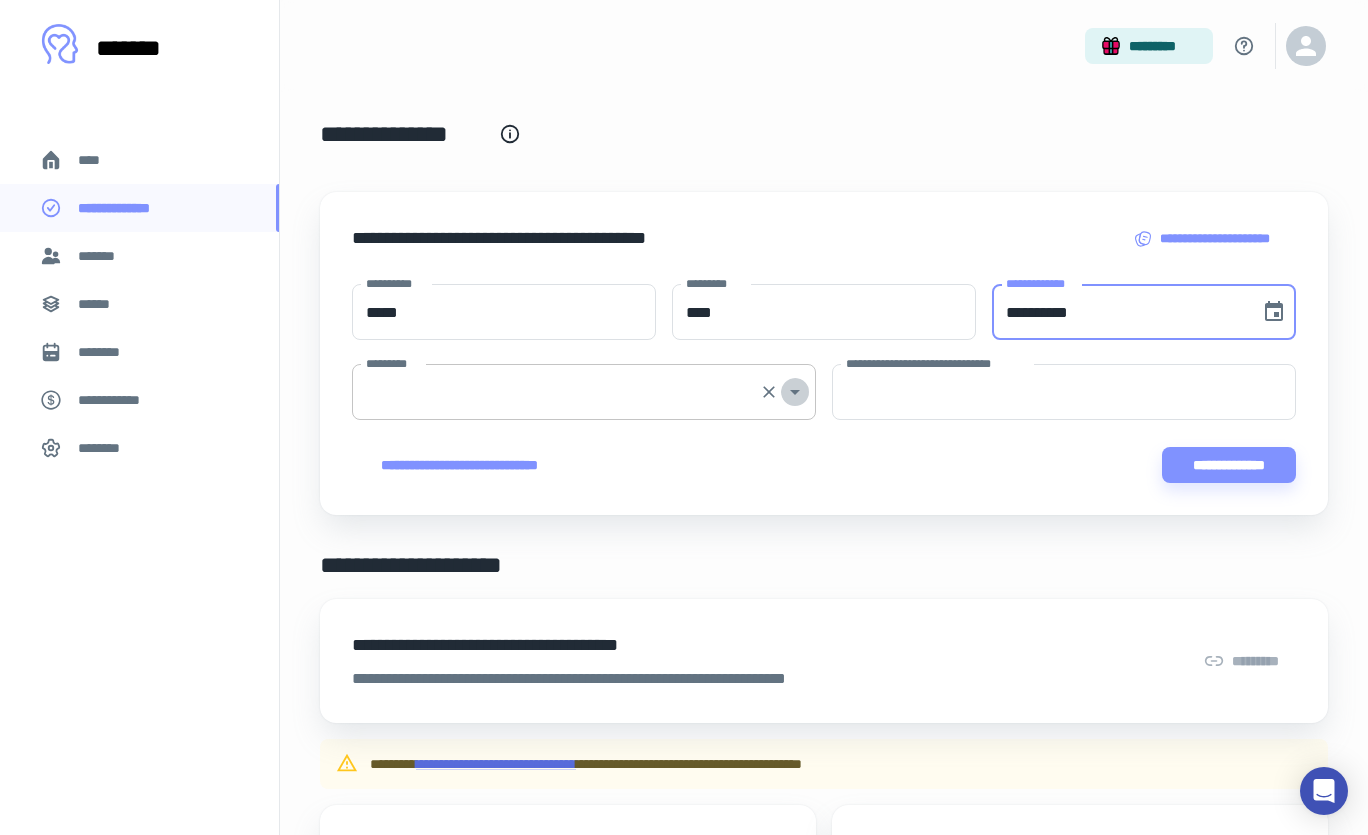 click 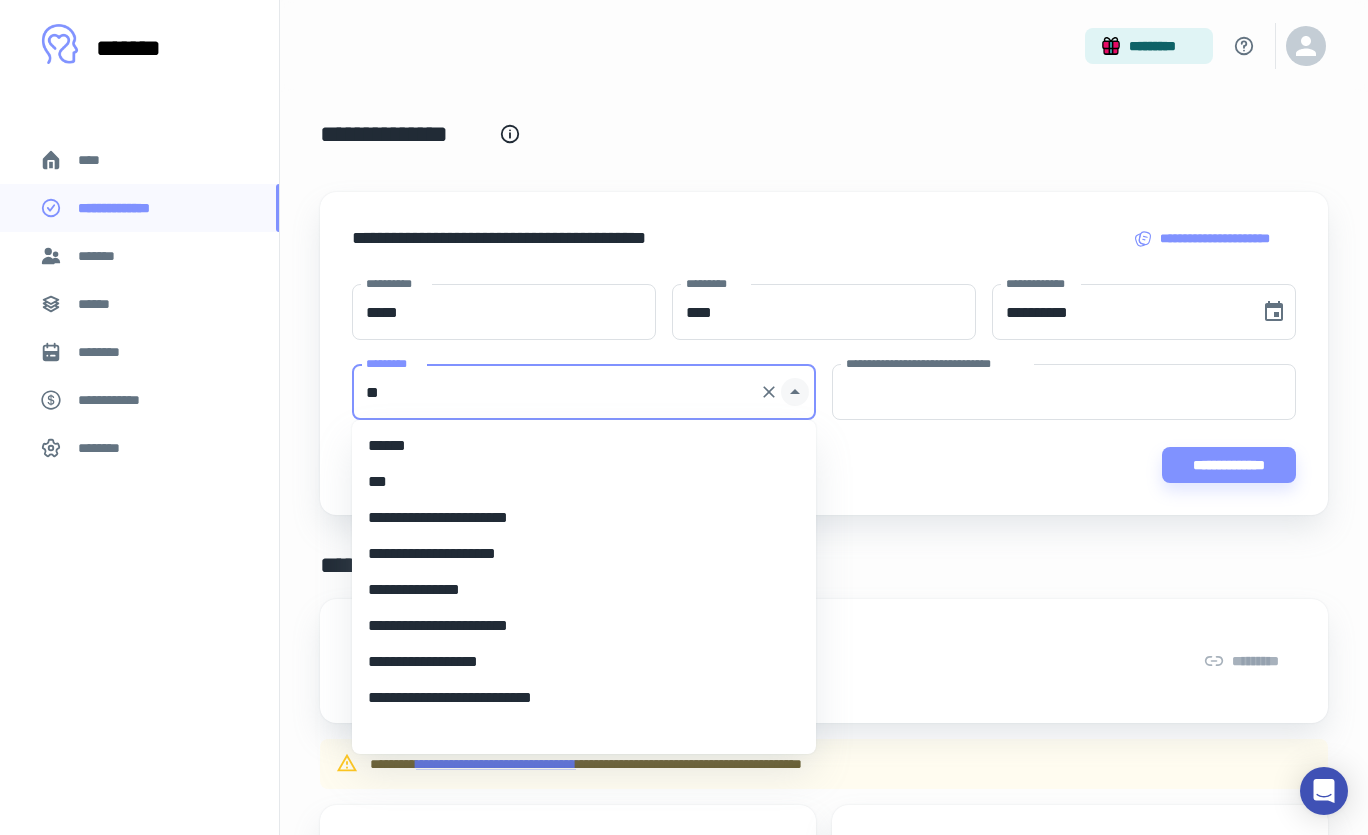 scroll, scrollTop: 0, scrollLeft: 0, axis: both 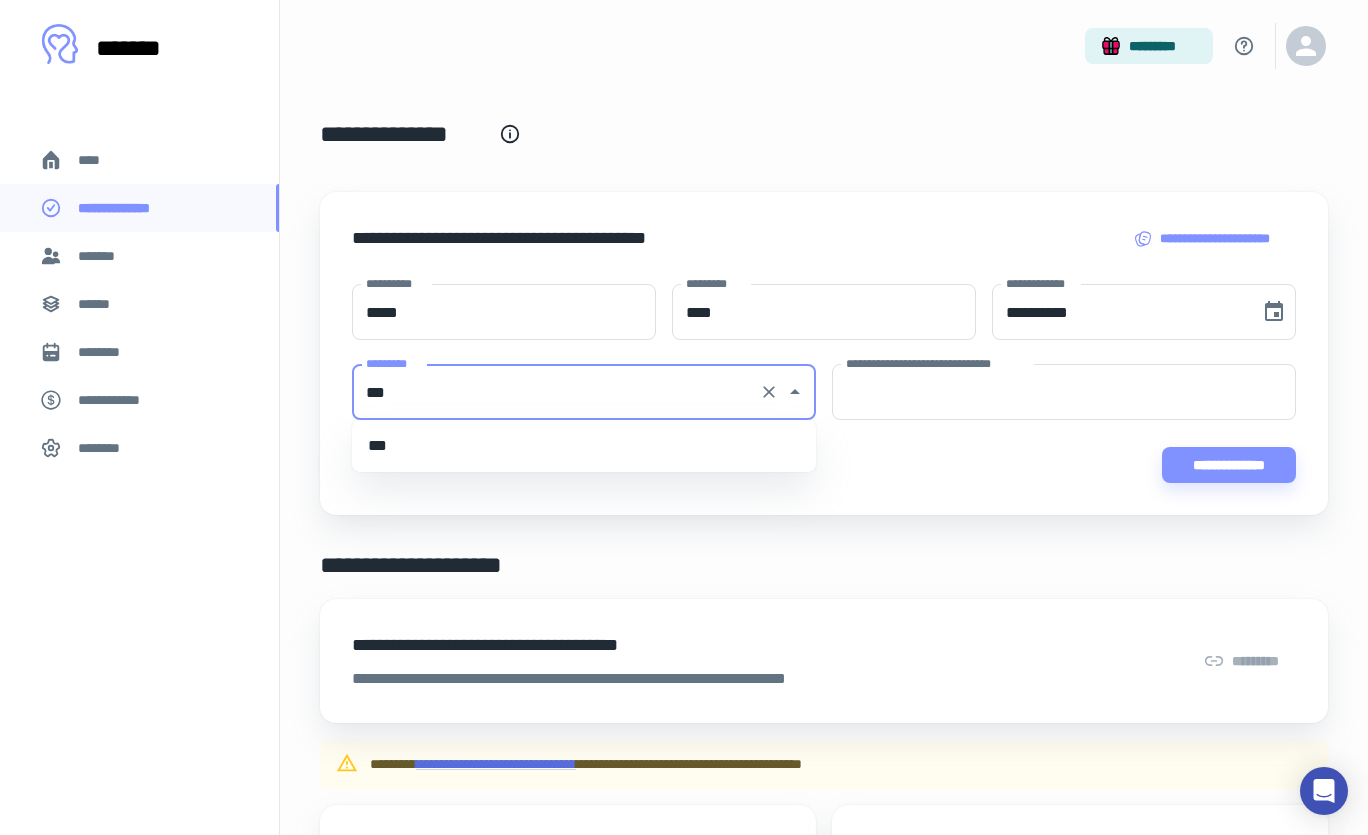 click on "***" at bounding box center [584, 446] 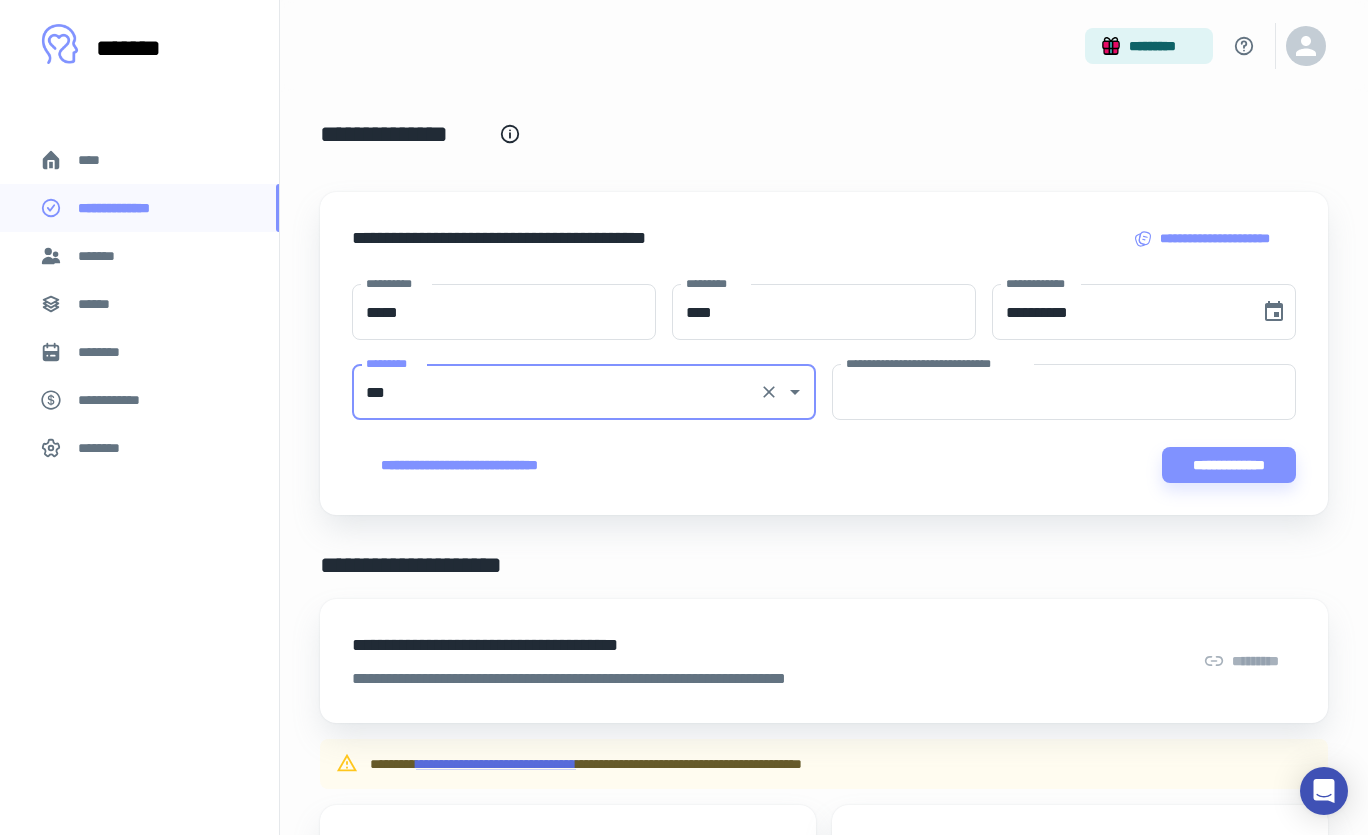 type on "***" 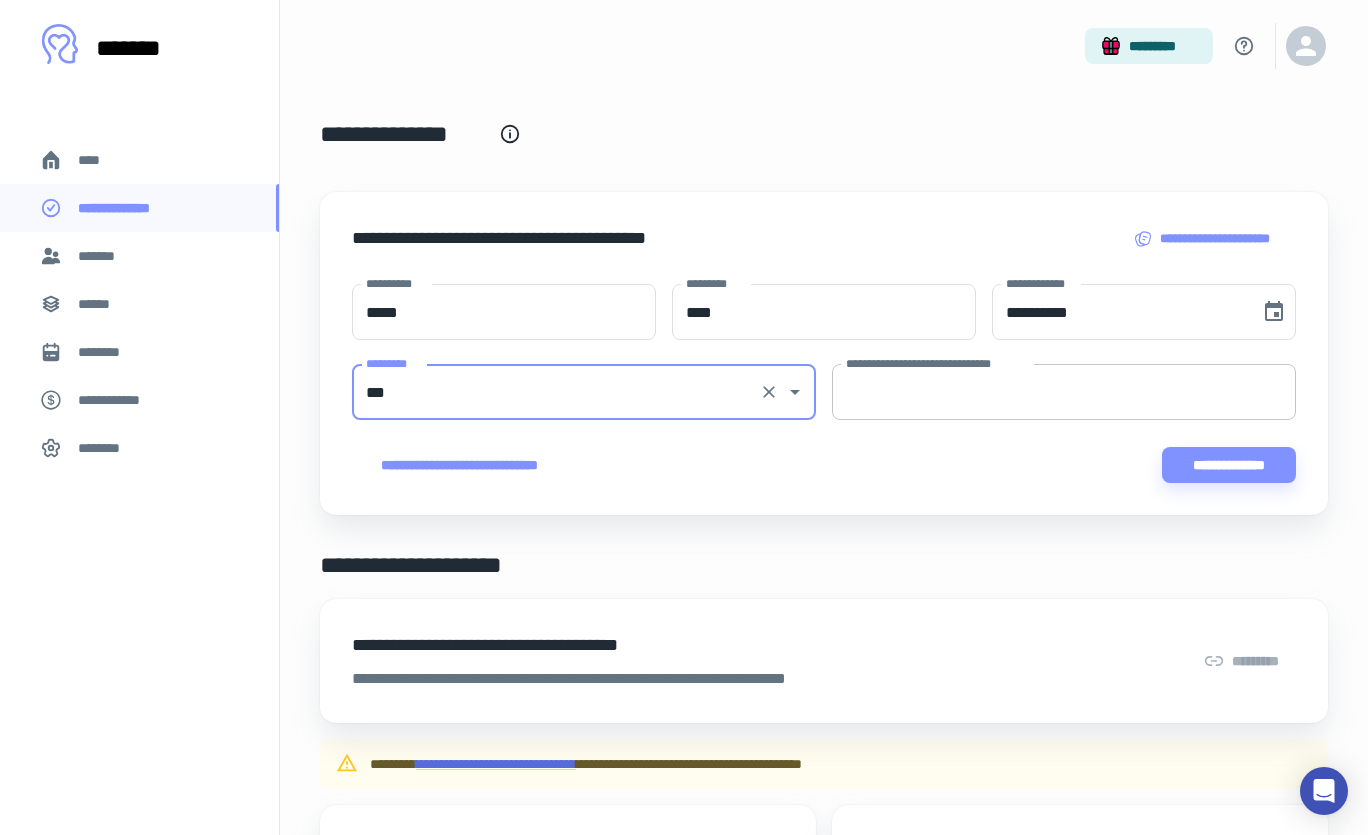 click on "**********" at bounding box center [1064, 392] 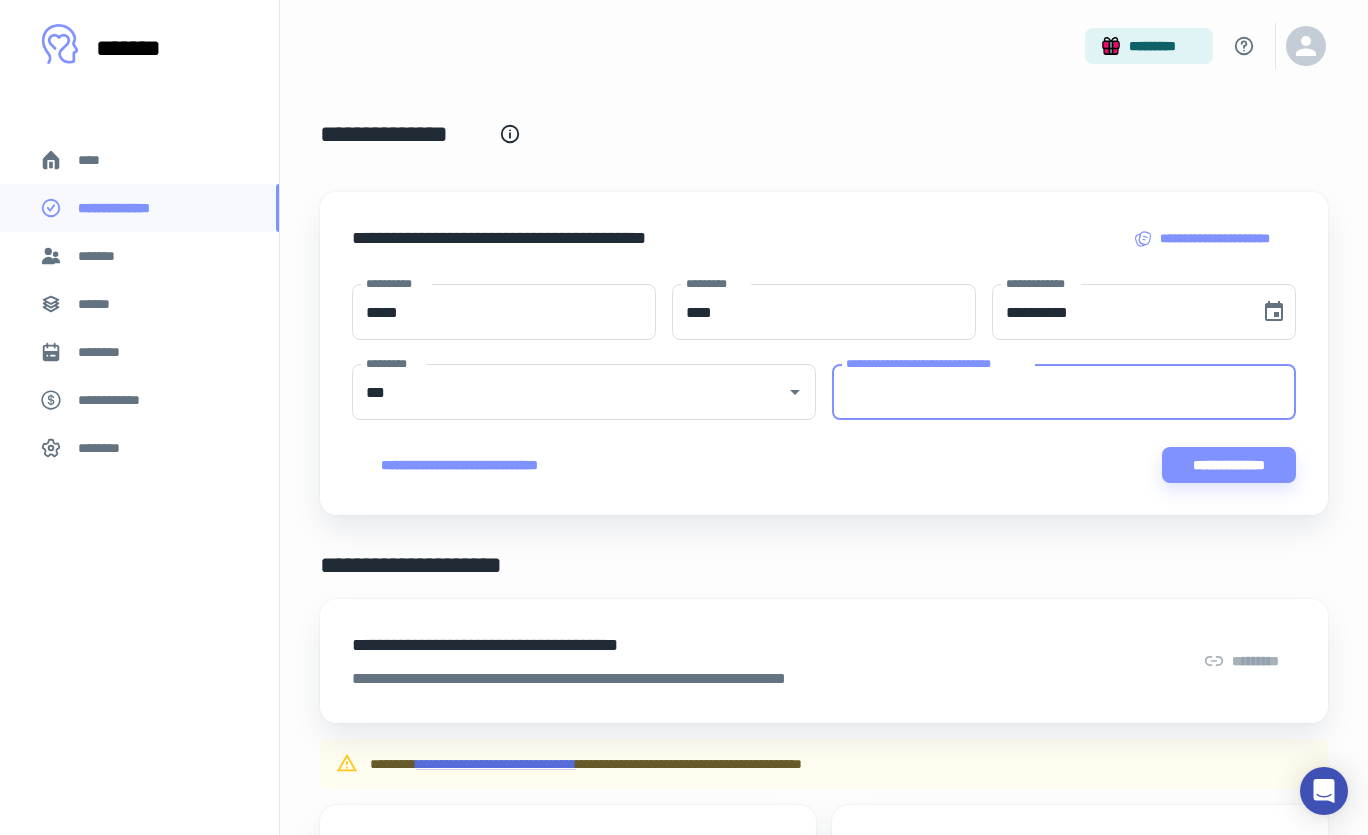 paste on "********" 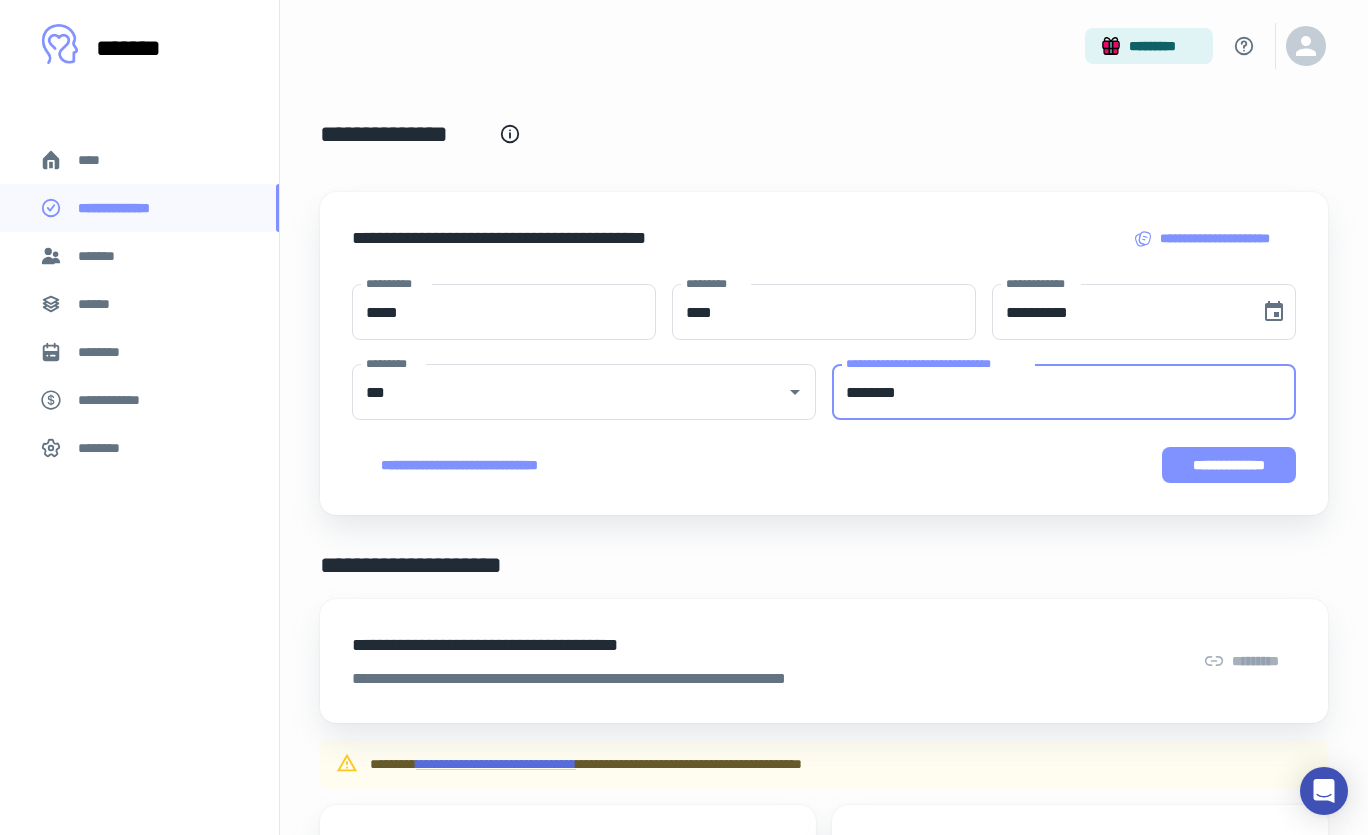 type on "********" 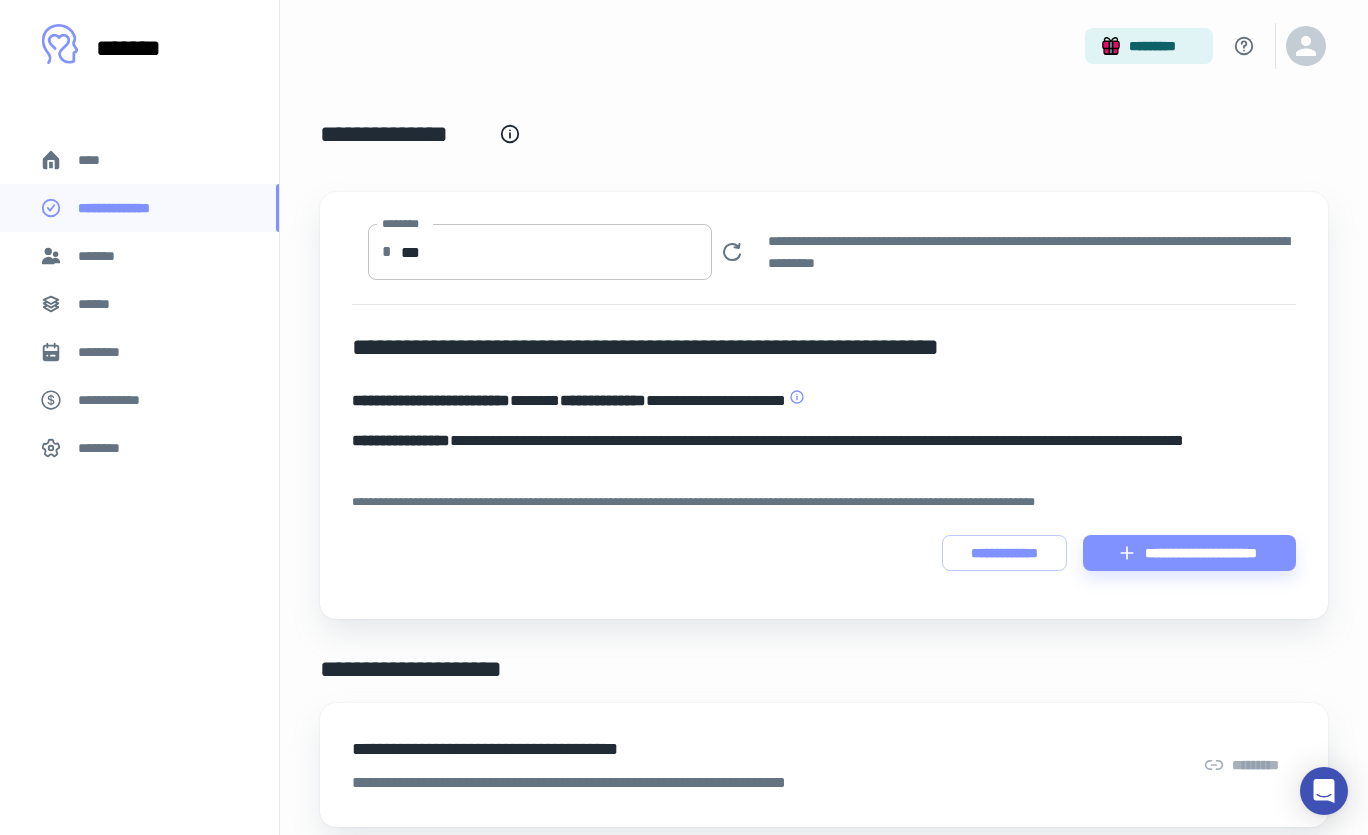 click on "***" at bounding box center [556, 252] 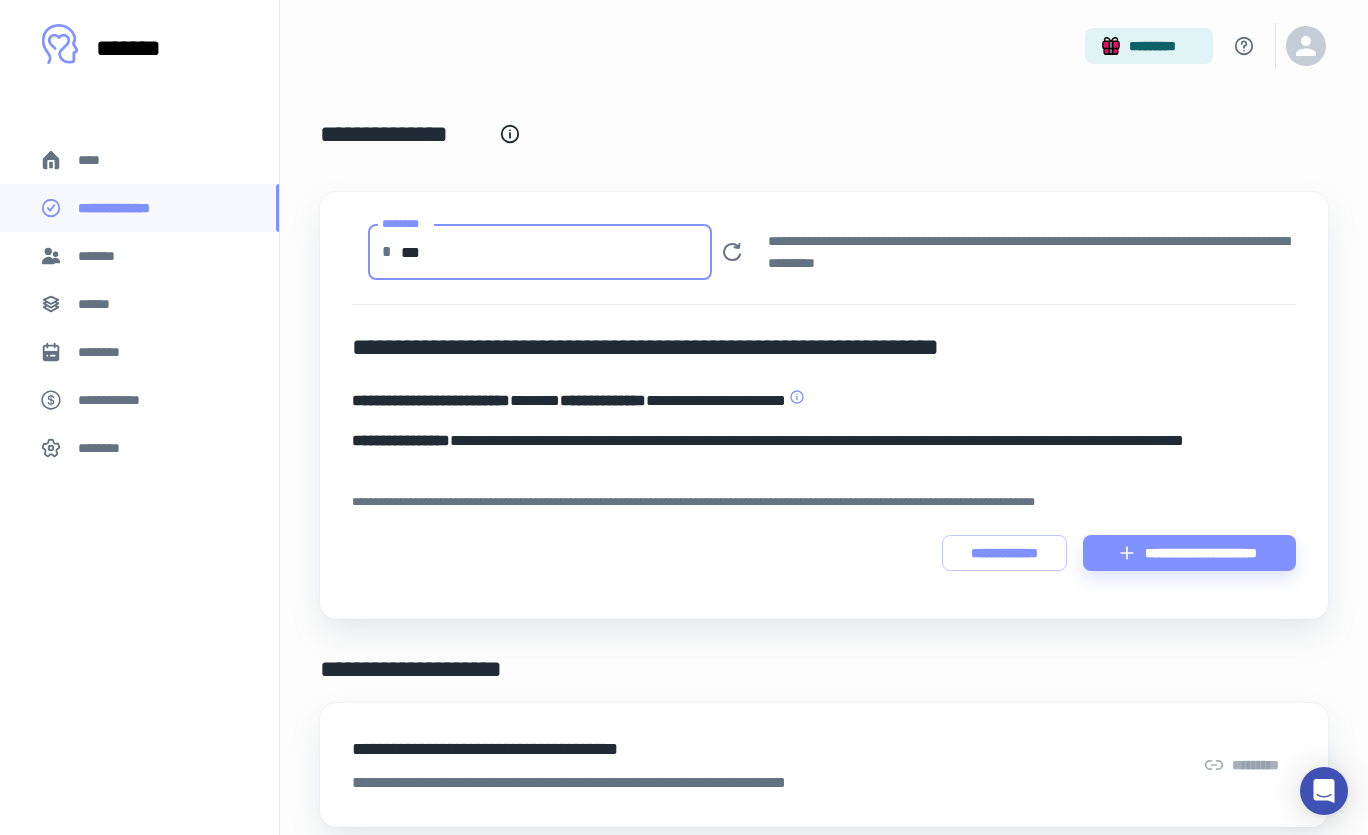click on "***" at bounding box center (556, 252) 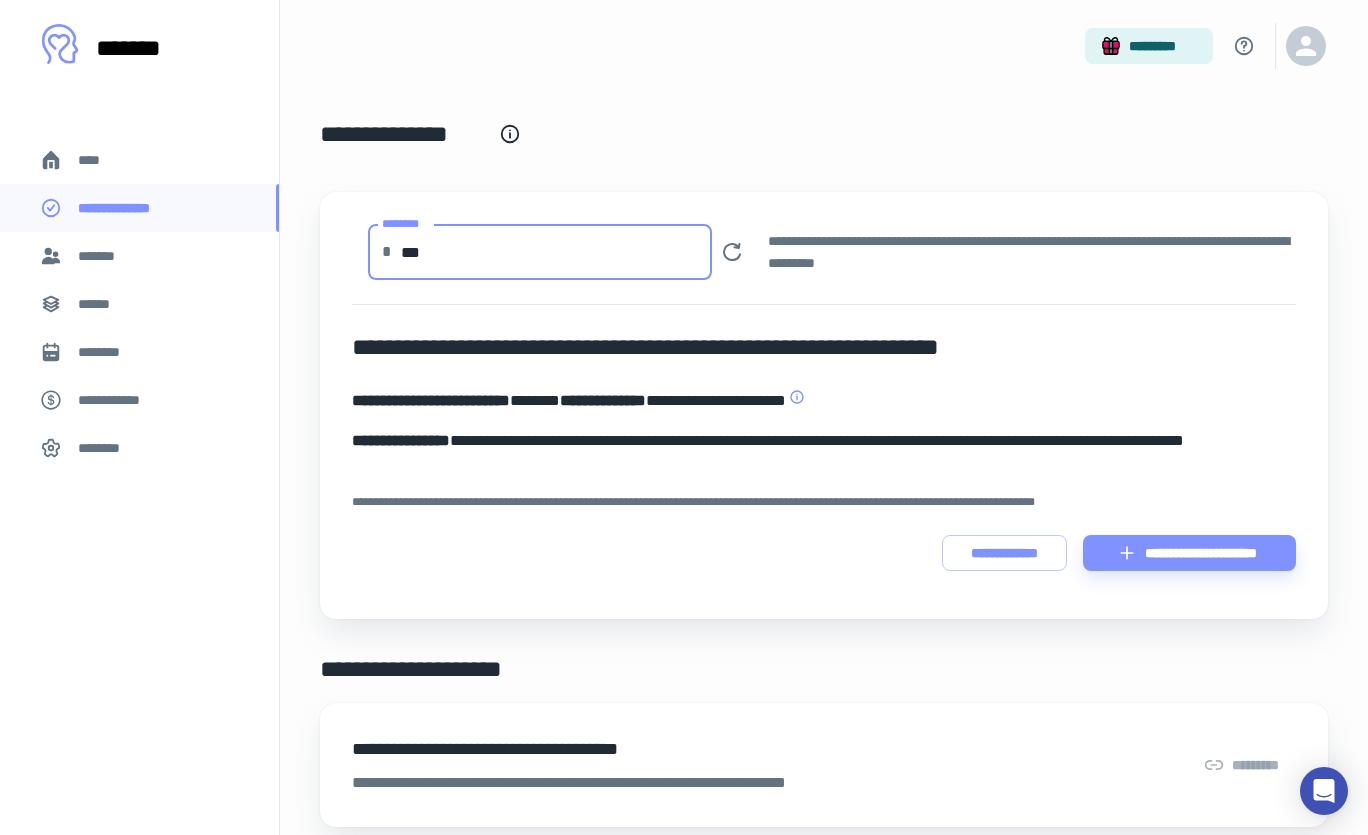 type on "***" 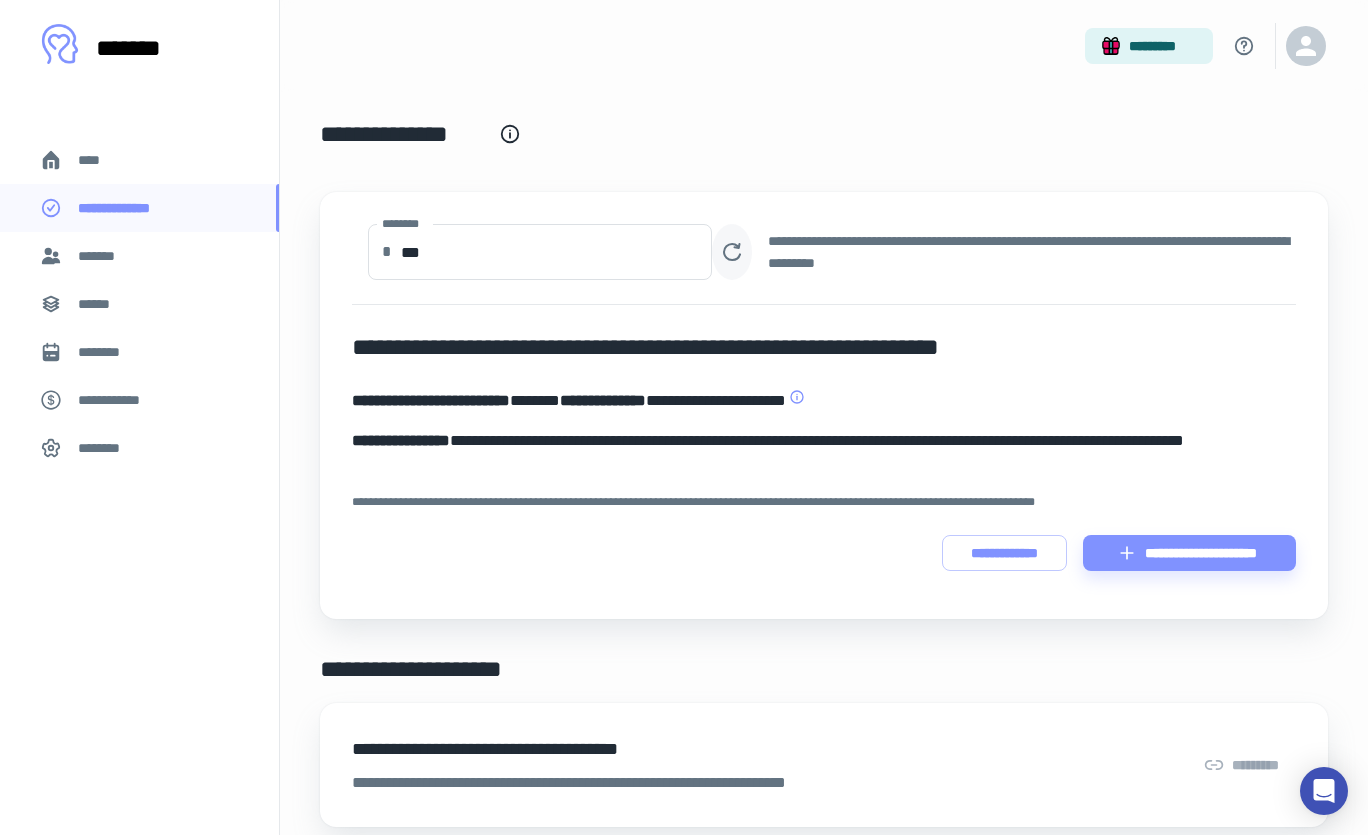 click 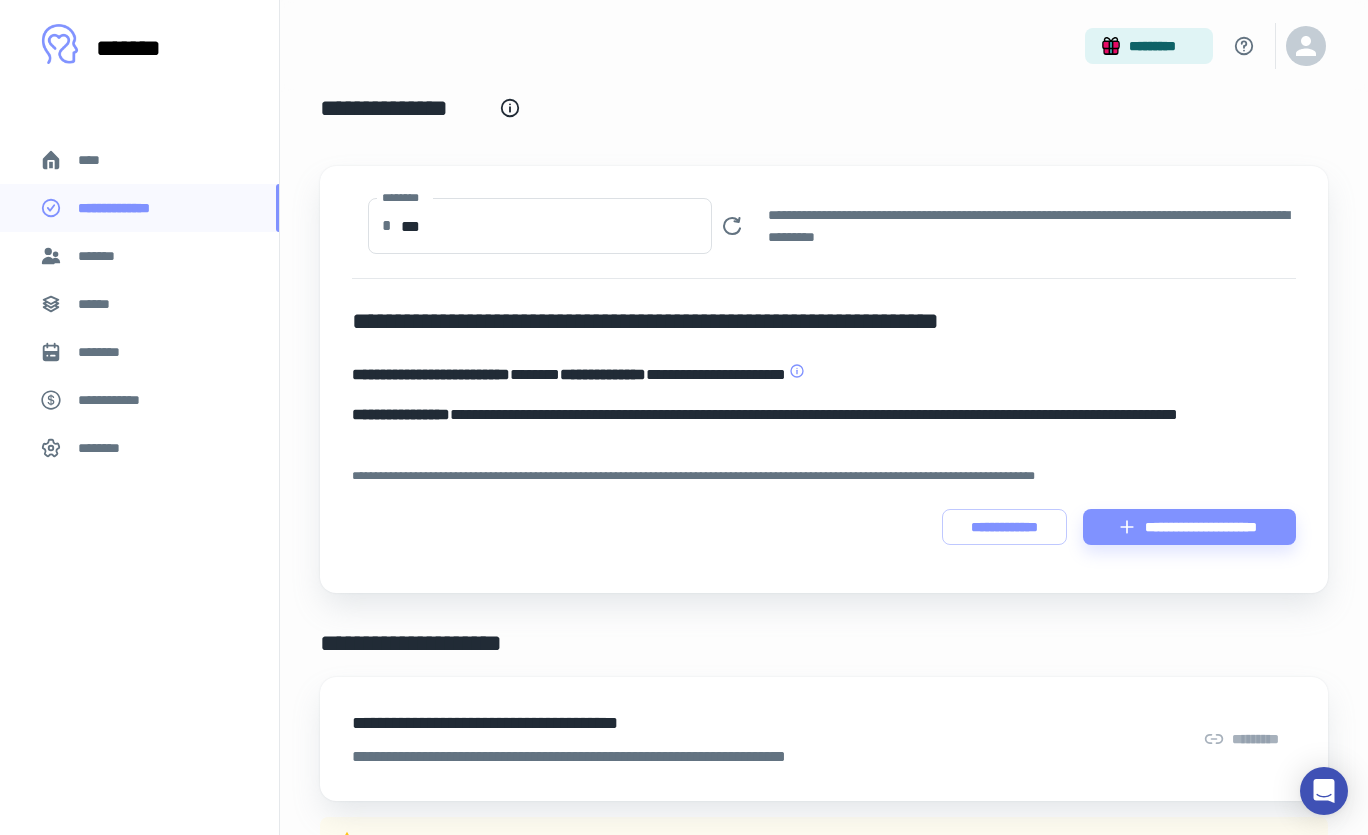 scroll, scrollTop: 0, scrollLeft: 0, axis: both 